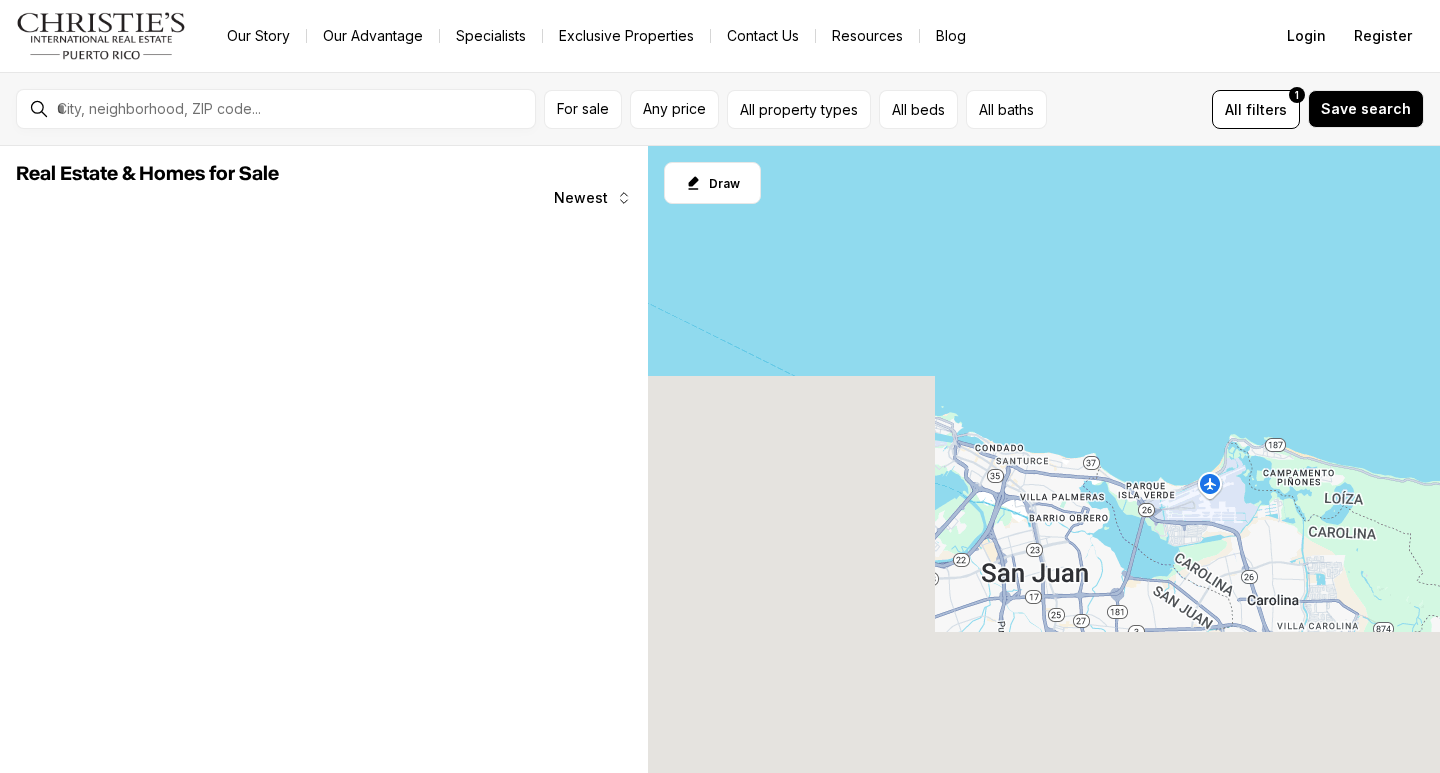 scroll, scrollTop: 0, scrollLeft: 0, axis: both 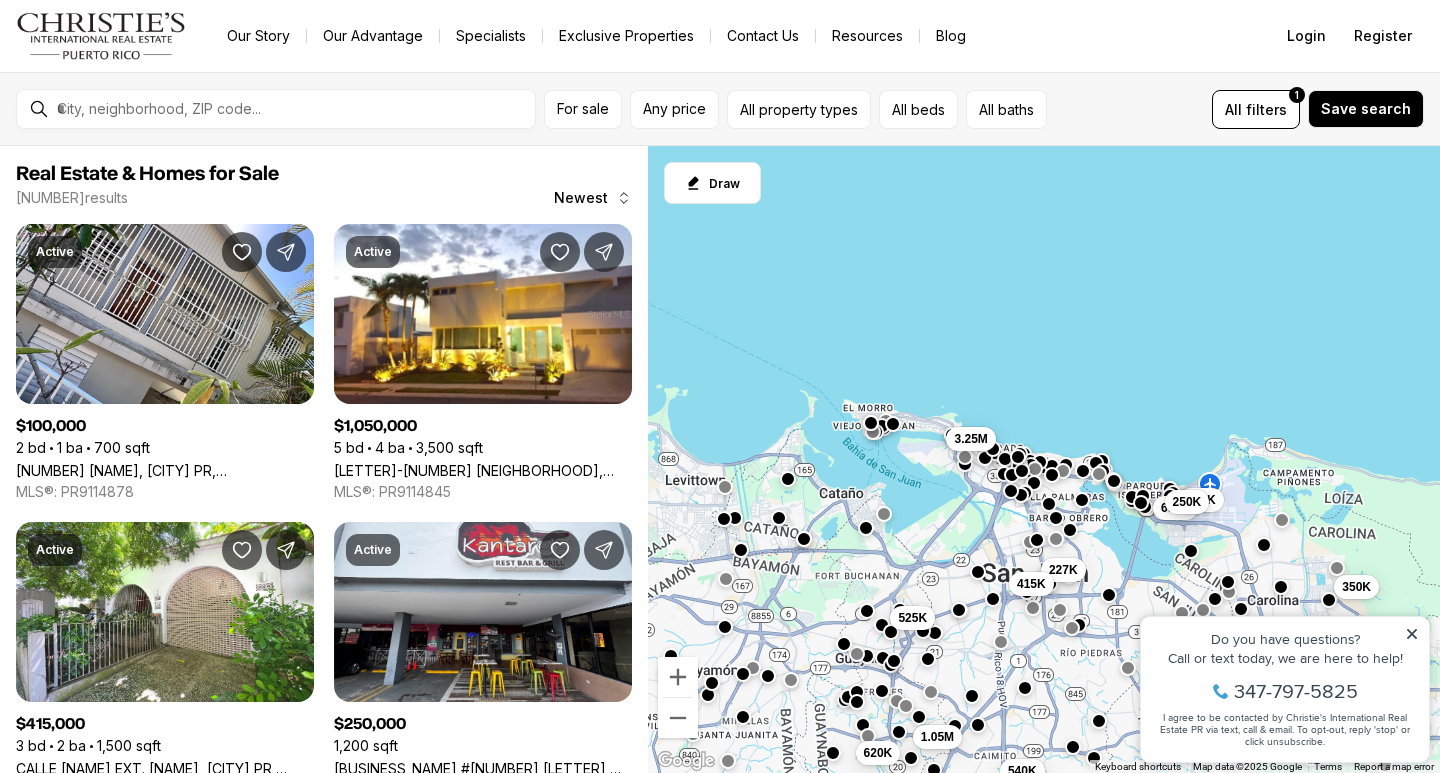 click 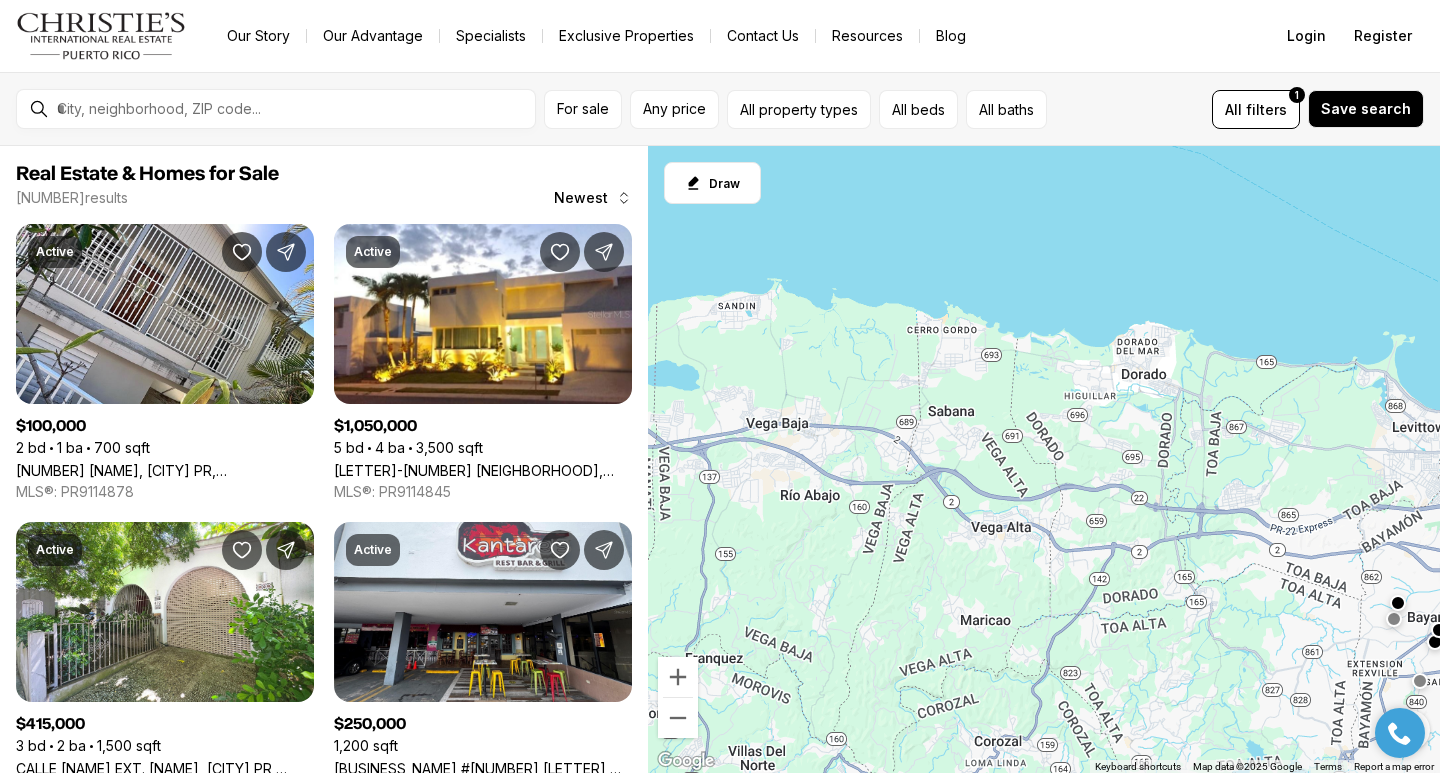 drag, startPoint x: 704, startPoint y: 577, endPoint x: 1439, endPoint y: 524, distance: 736.9084 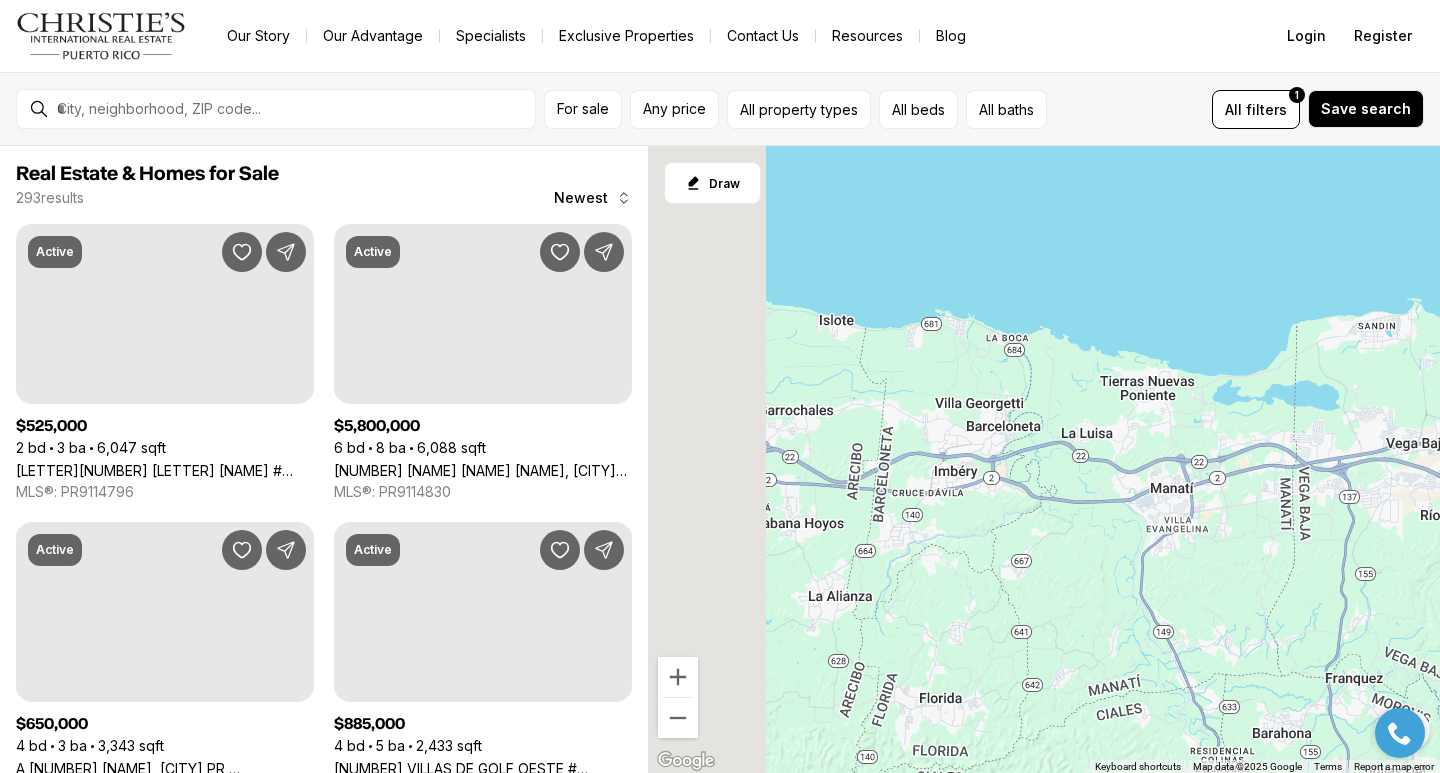 drag, startPoint x: 965, startPoint y: 530, endPoint x: 1418, endPoint y: 540, distance: 453.11035 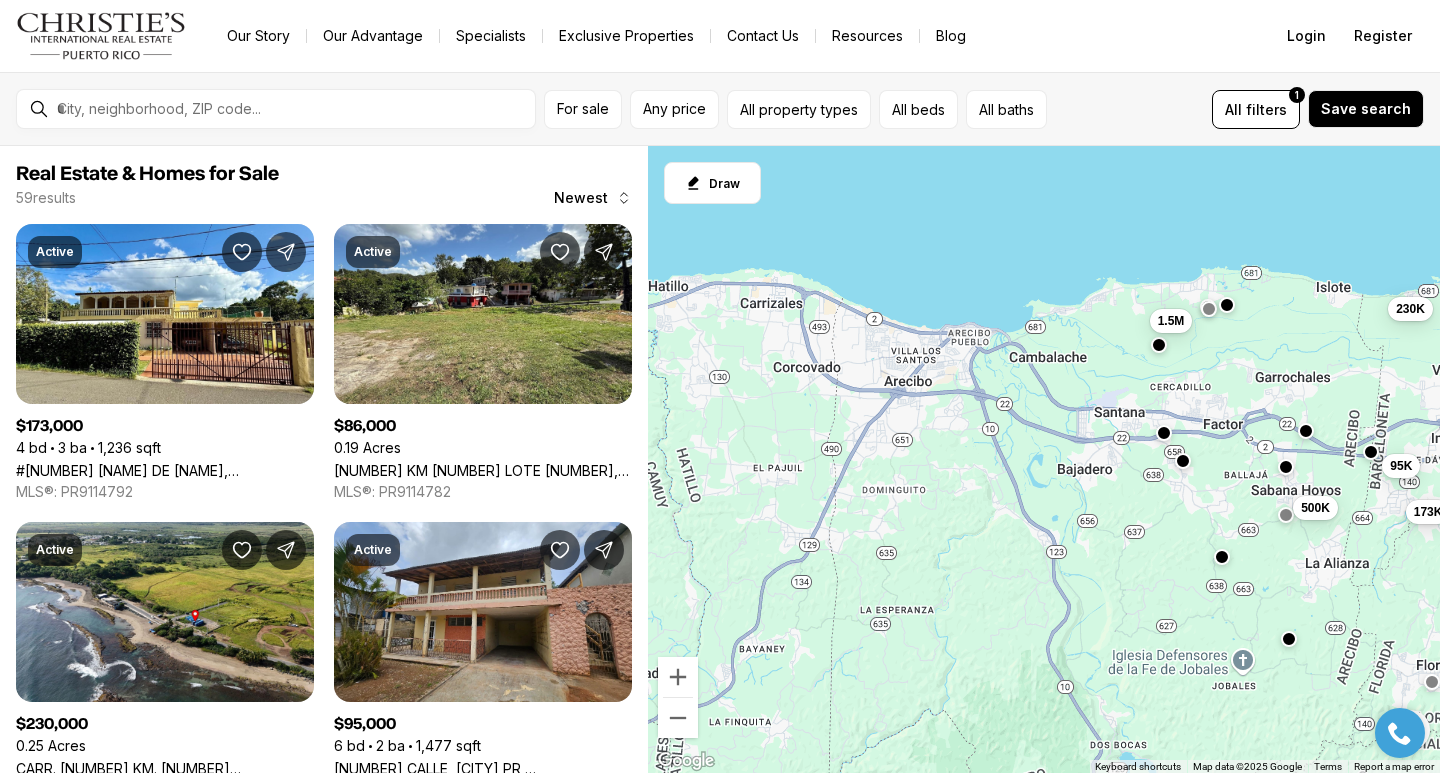 drag, startPoint x: 1001, startPoint y: 526, endPoint x: 1439, endPoint y: 491, distance: 439.39618 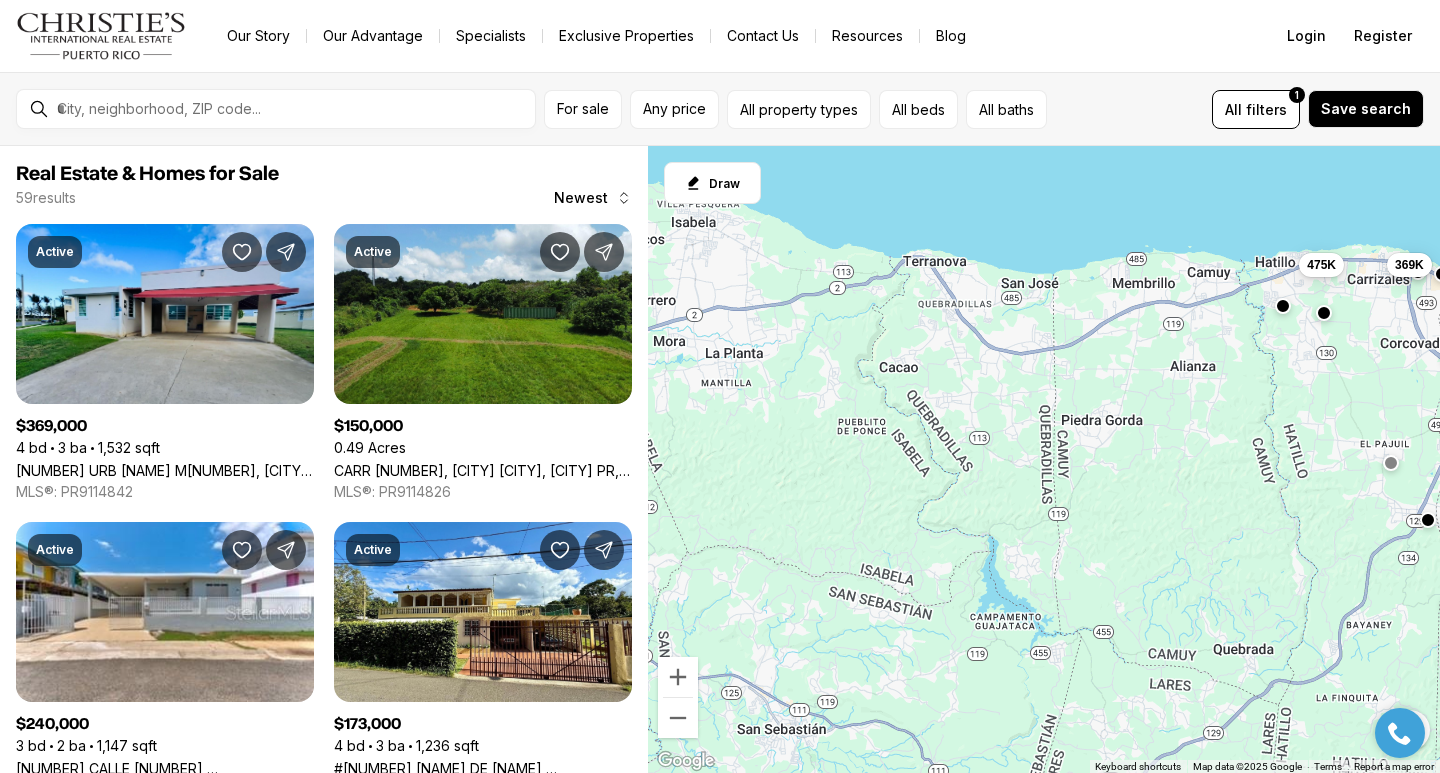 drag, startPoint x: 816, startPoint y: 526, endPoint x: 1427, endPoint y: 503, distance: 611.43274 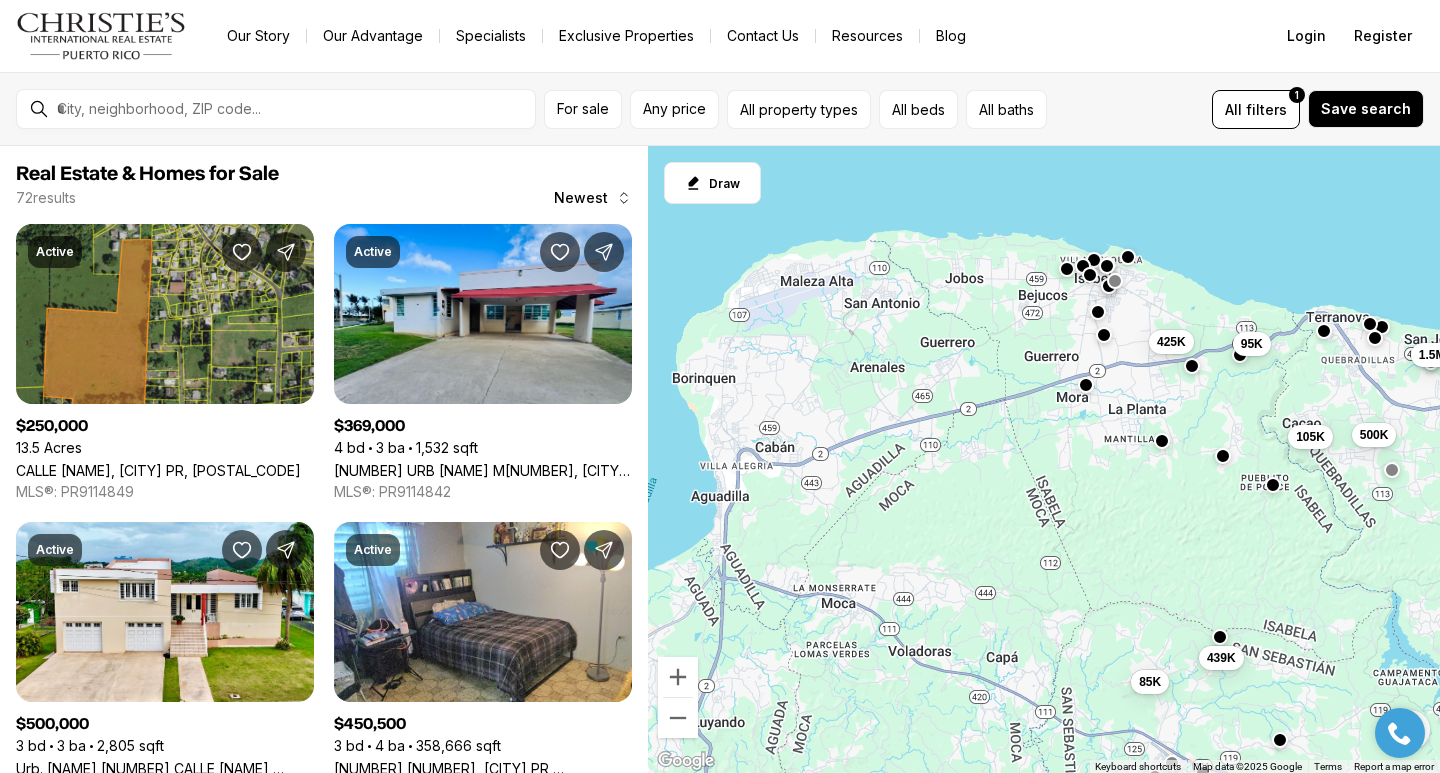 drag, startPoint x: 891, startPoint y: 531, endPoint x: 1280, endPoint y: 587, distance: 393.0102 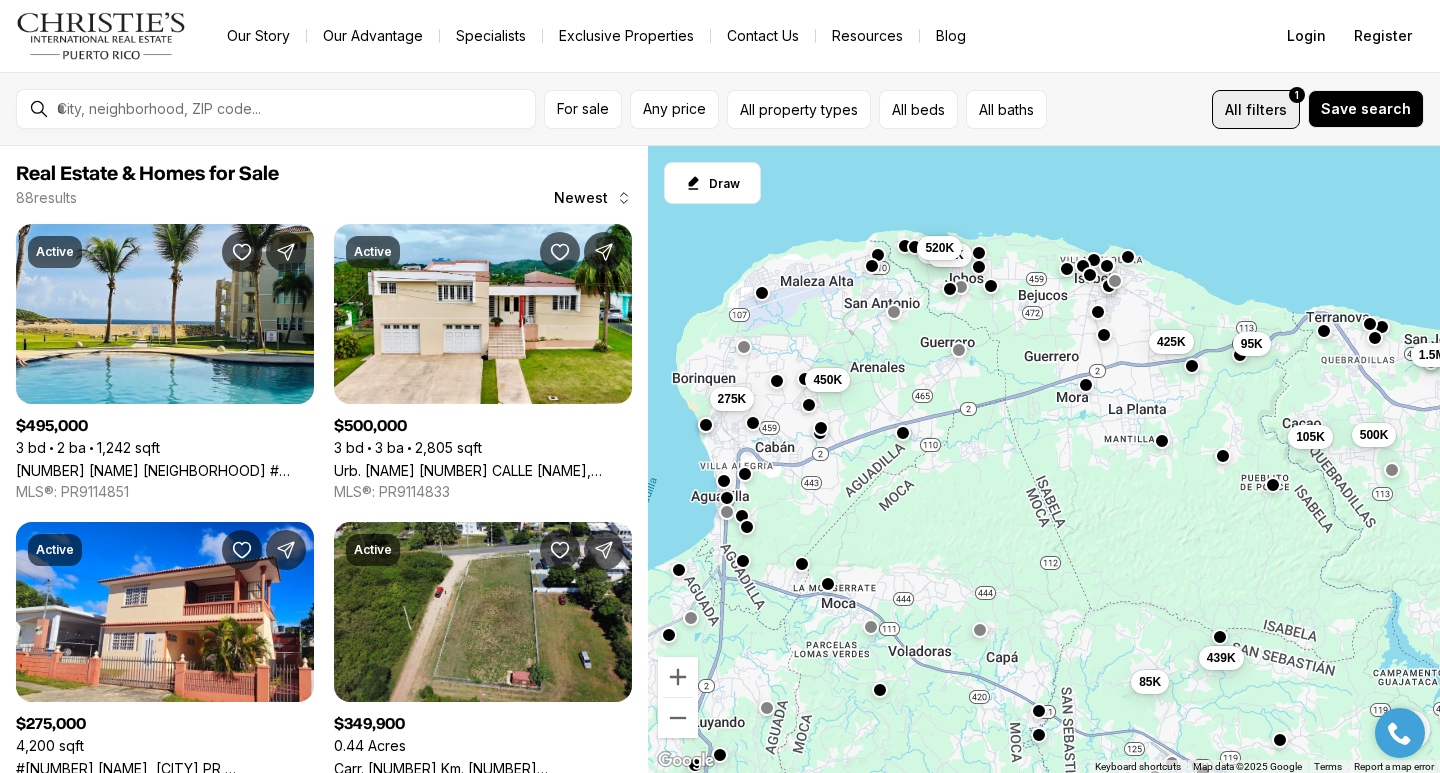 click on "All filters 1" at bounding box center [1256, 109] 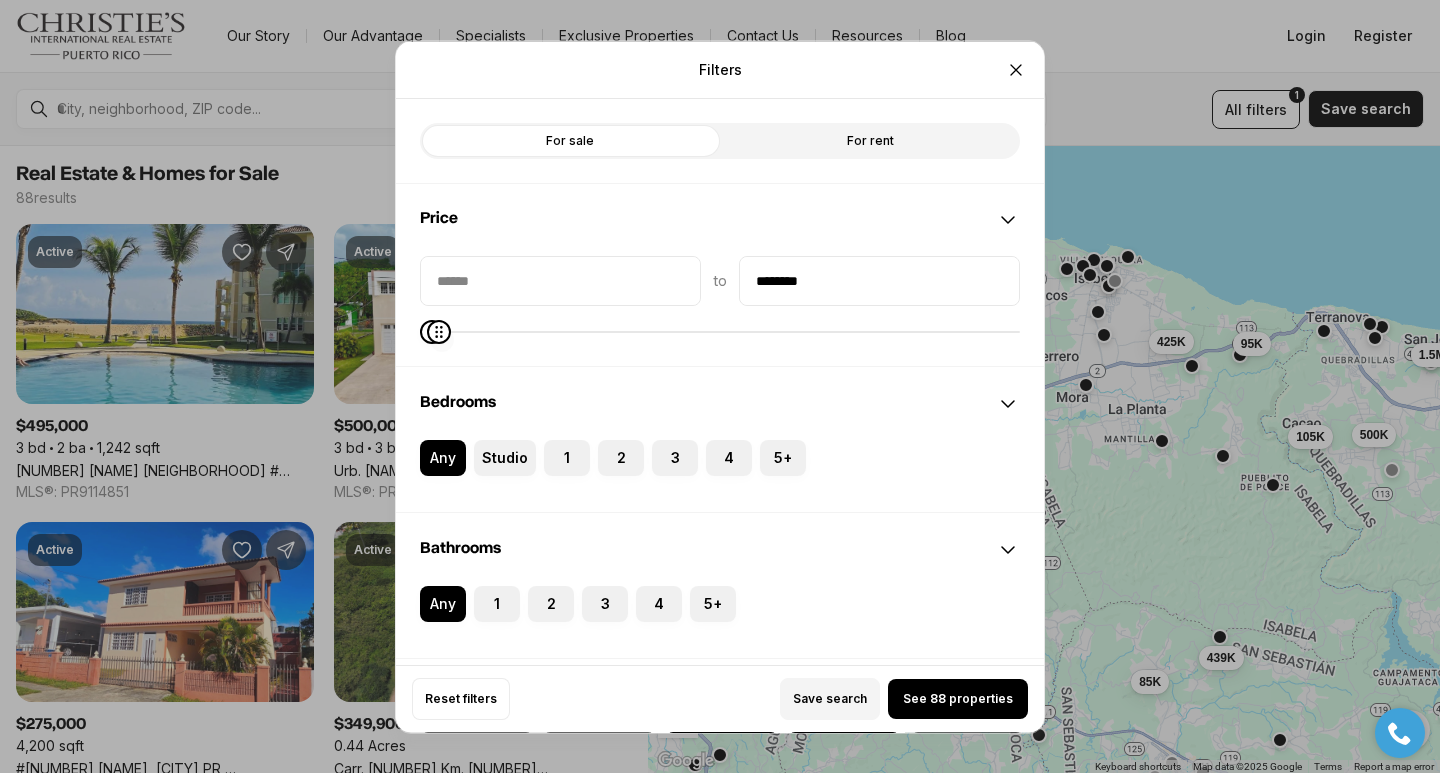 type on "********" 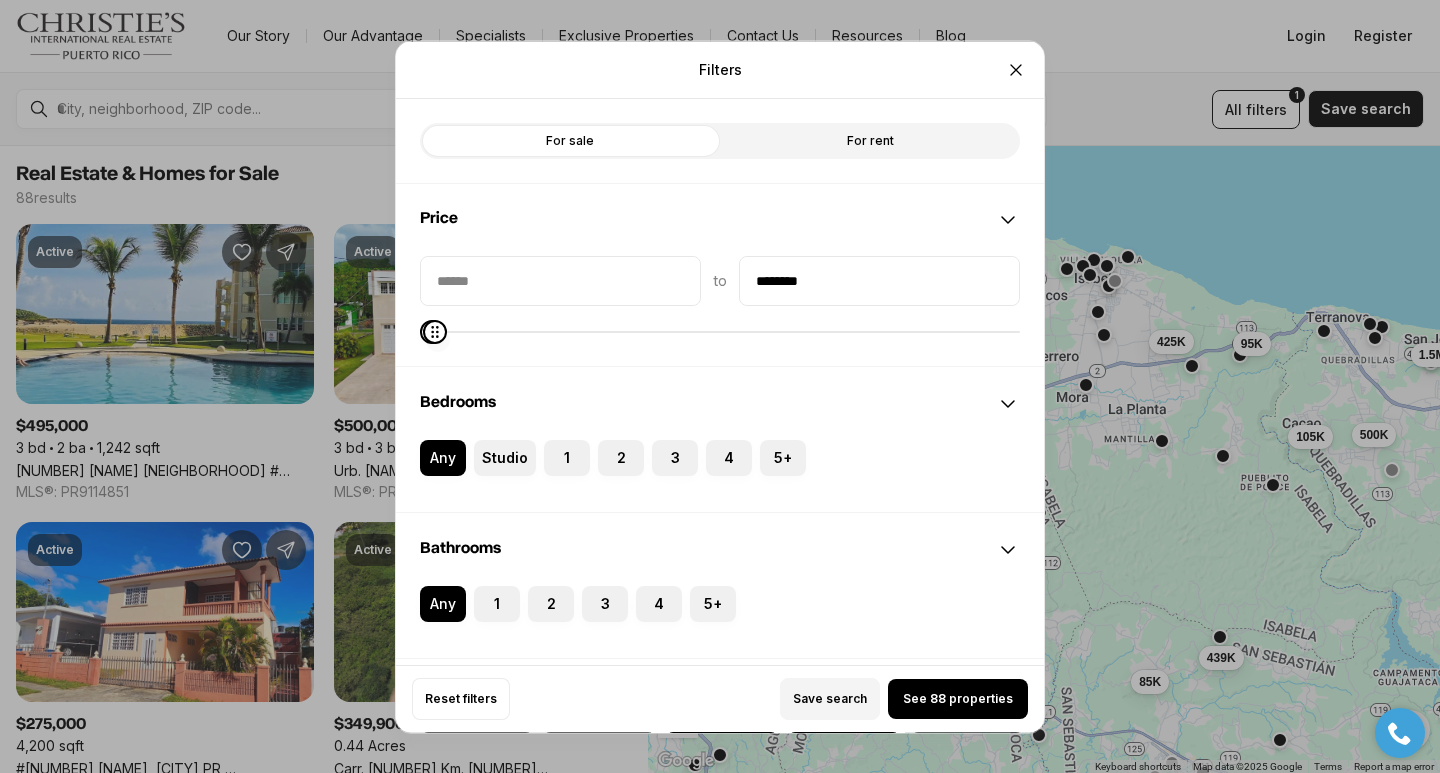 click 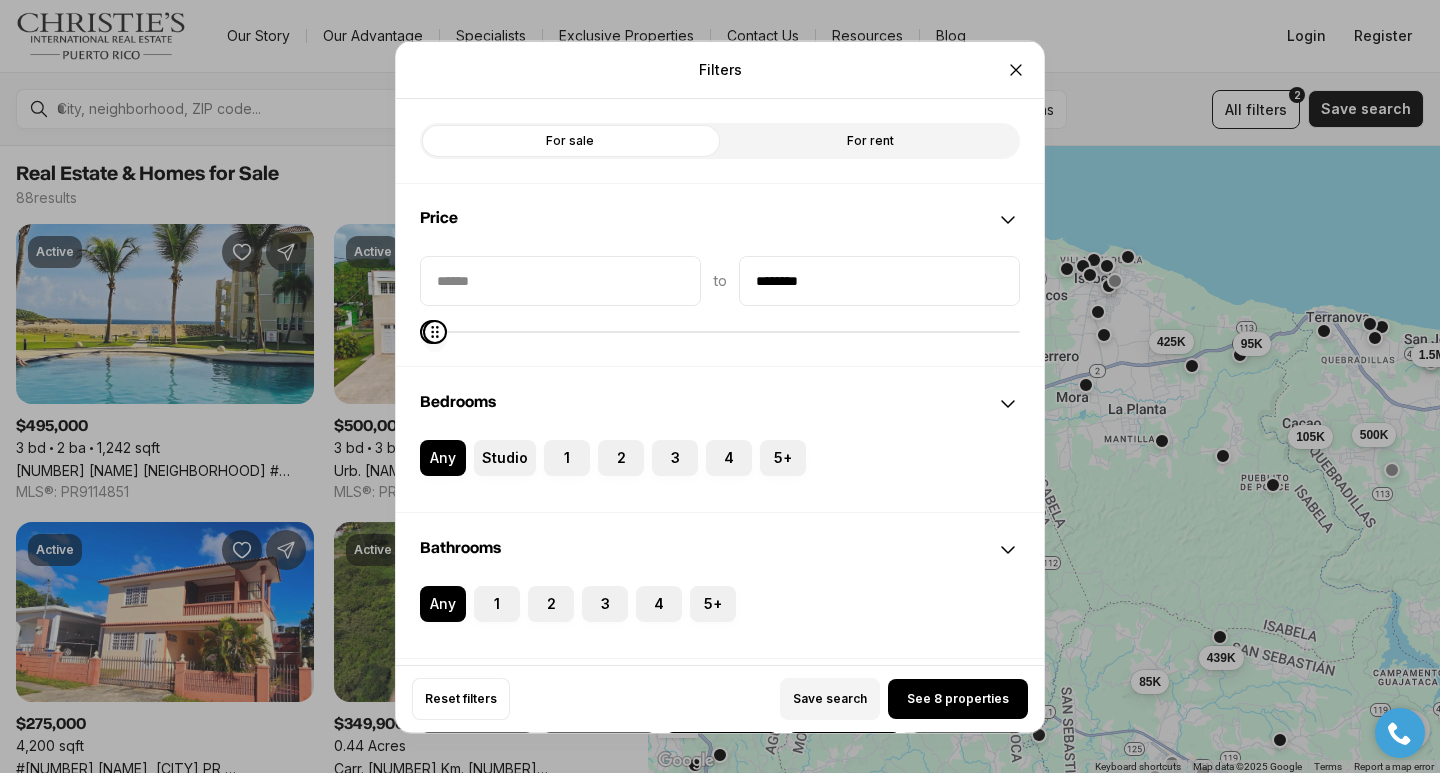 type on "*******" 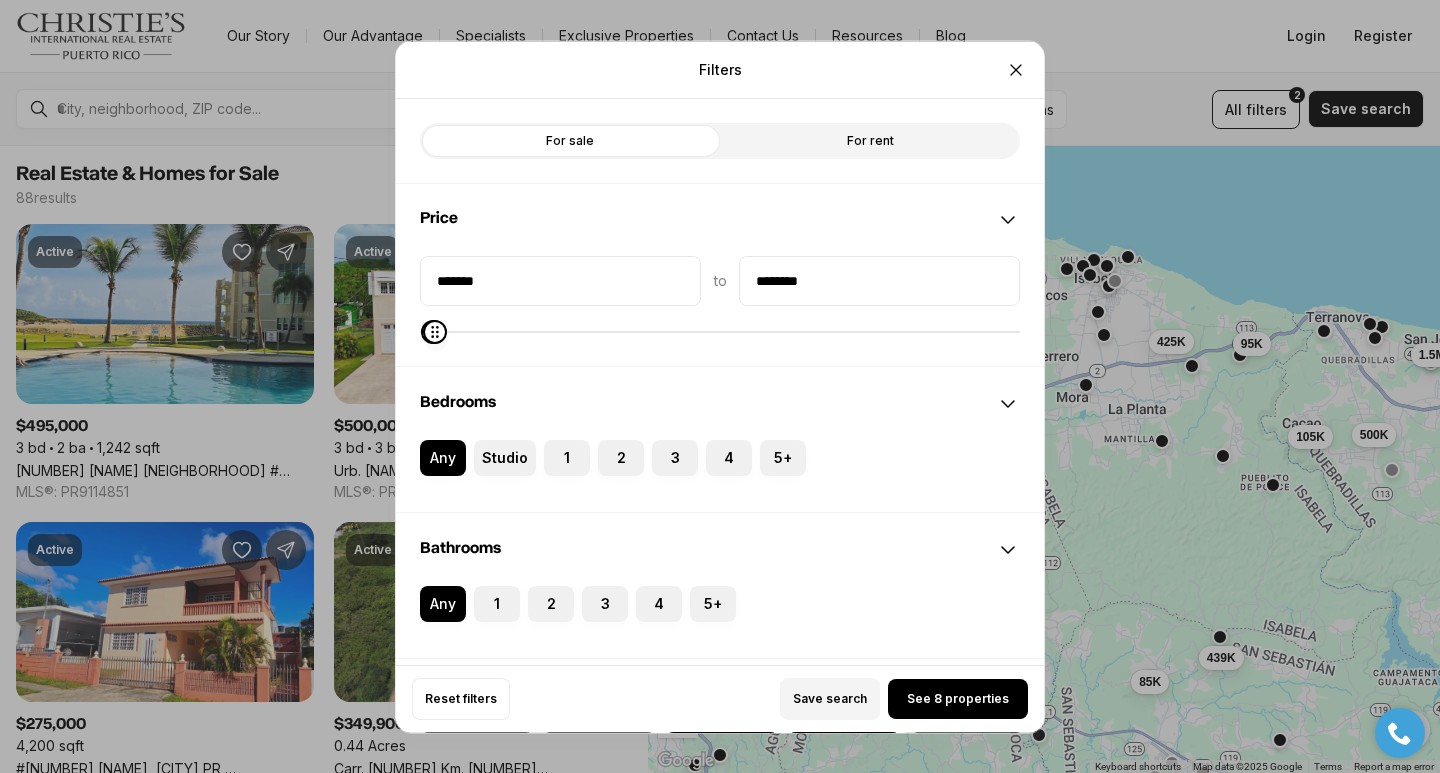 click at bounding box center [433, 331] 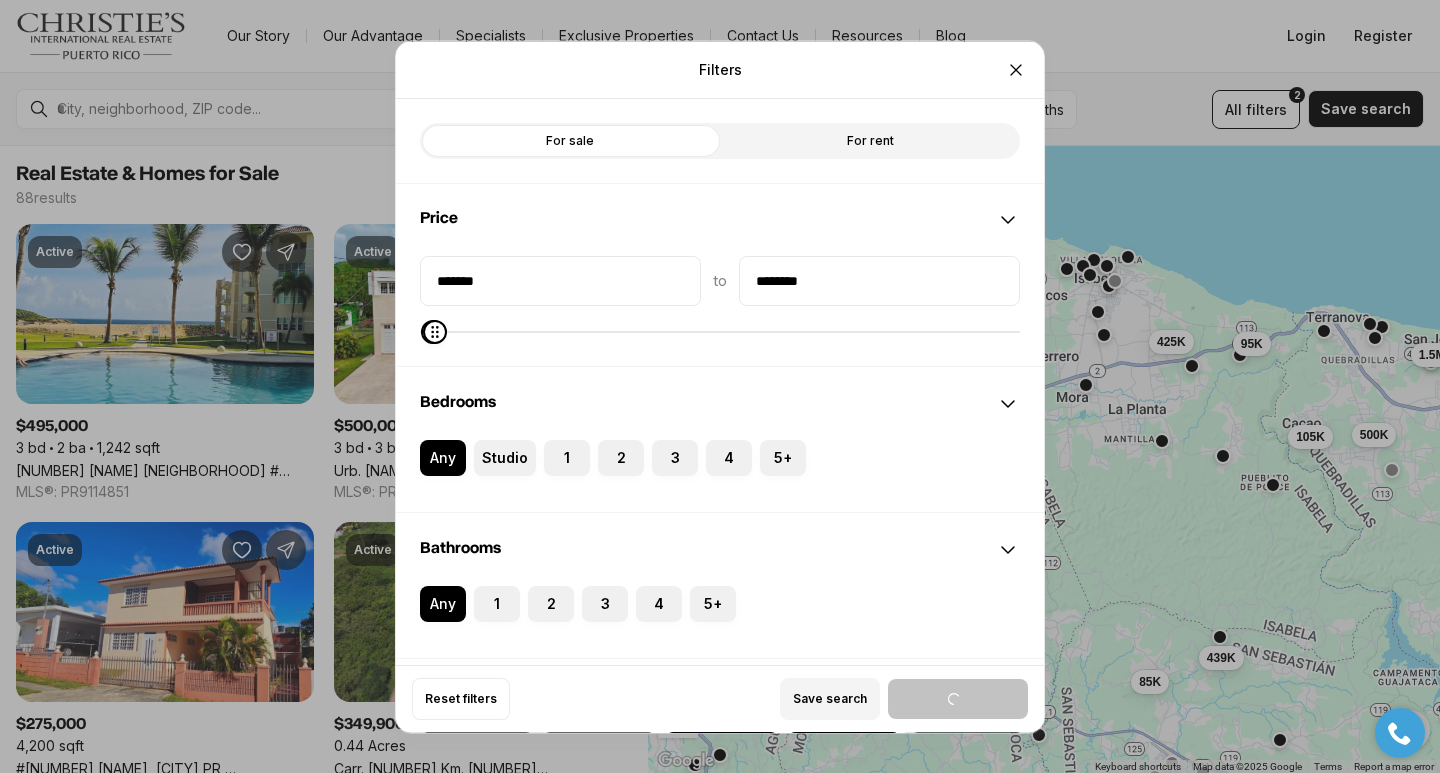click on "Save search" at bounding box center [775, 699] 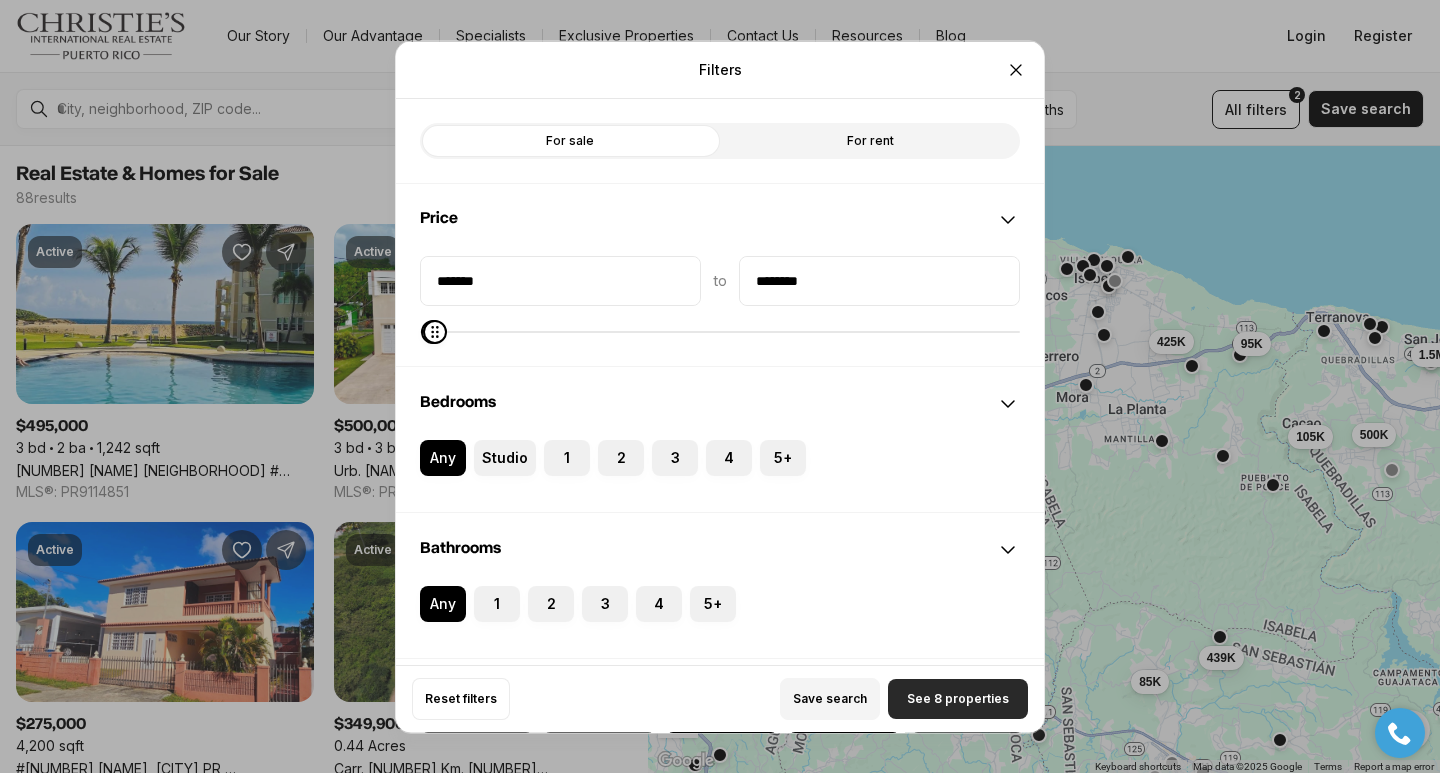 click on "See 8 properties" at bounding box center [958, 699] 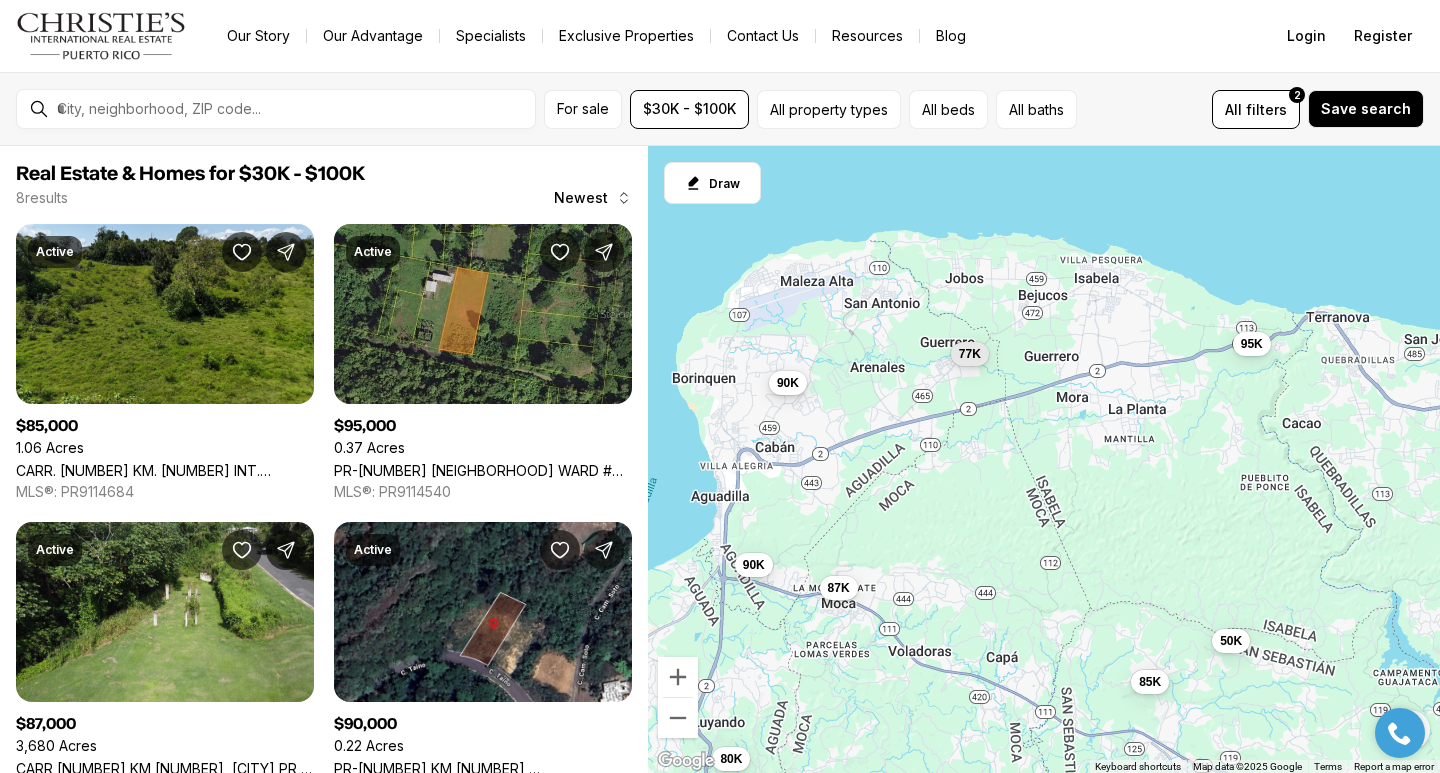 click on "90K" at bounding box center (788, 383) 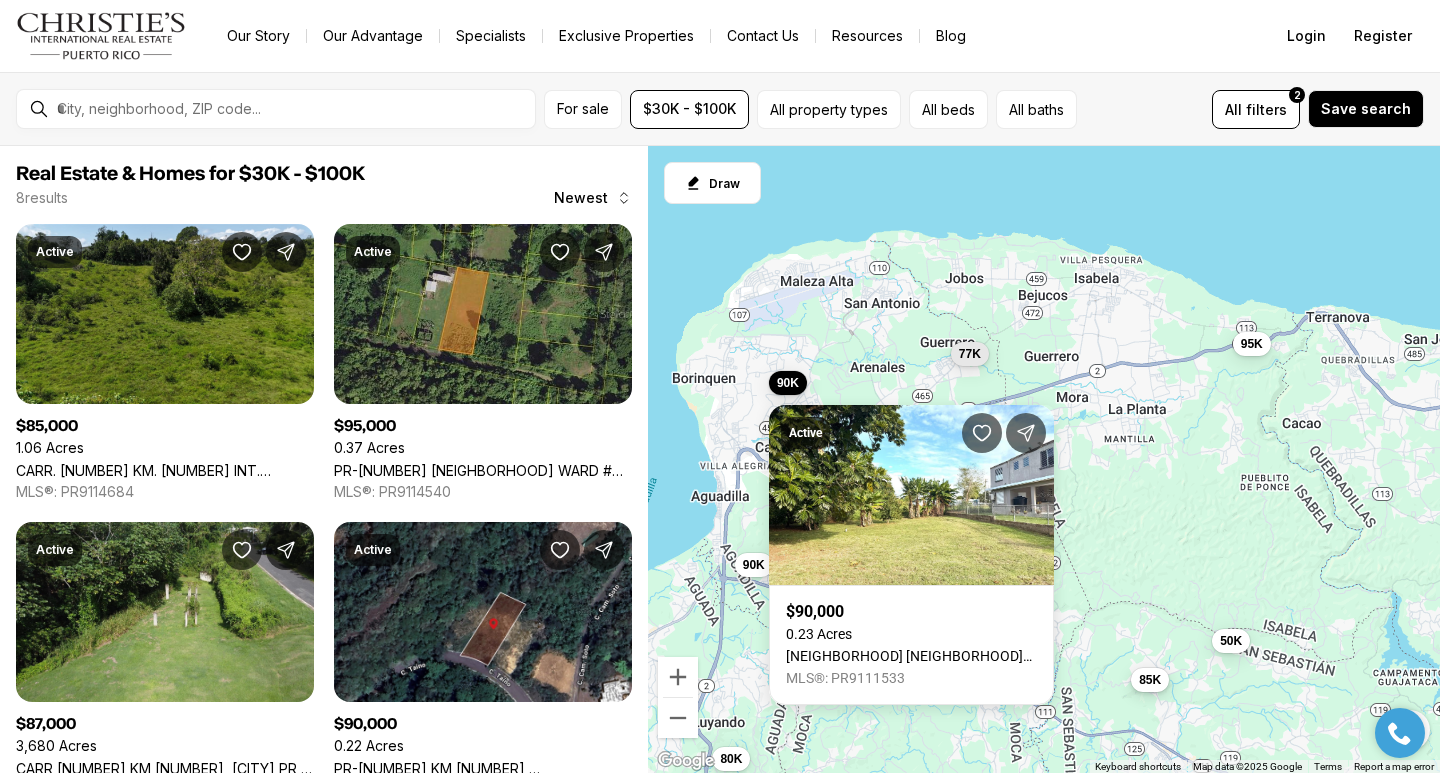 click on "85K" at bounding box center (1150, 680) 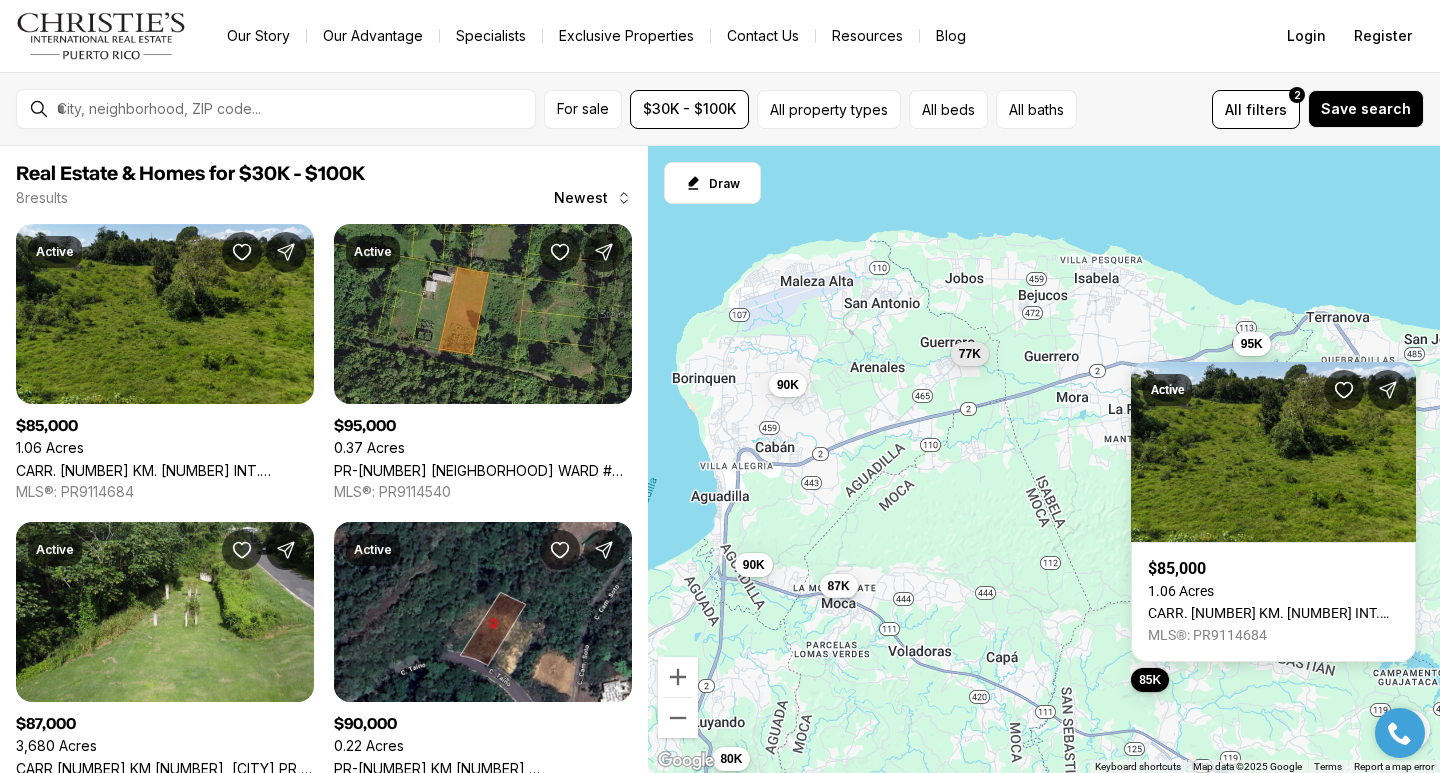 click on "87K" at bounding box center (839, 586) 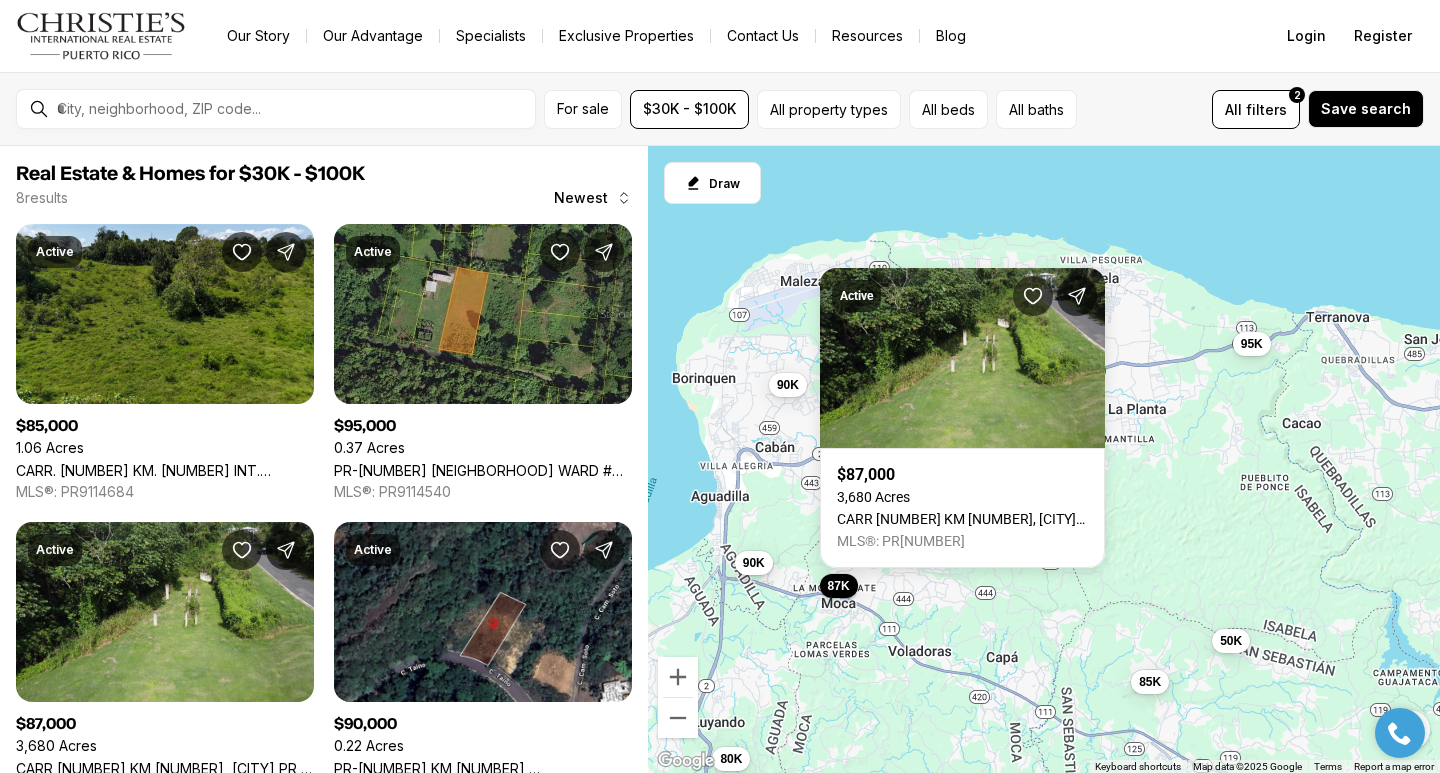 click on "90K" at bounding box center (754, 563) 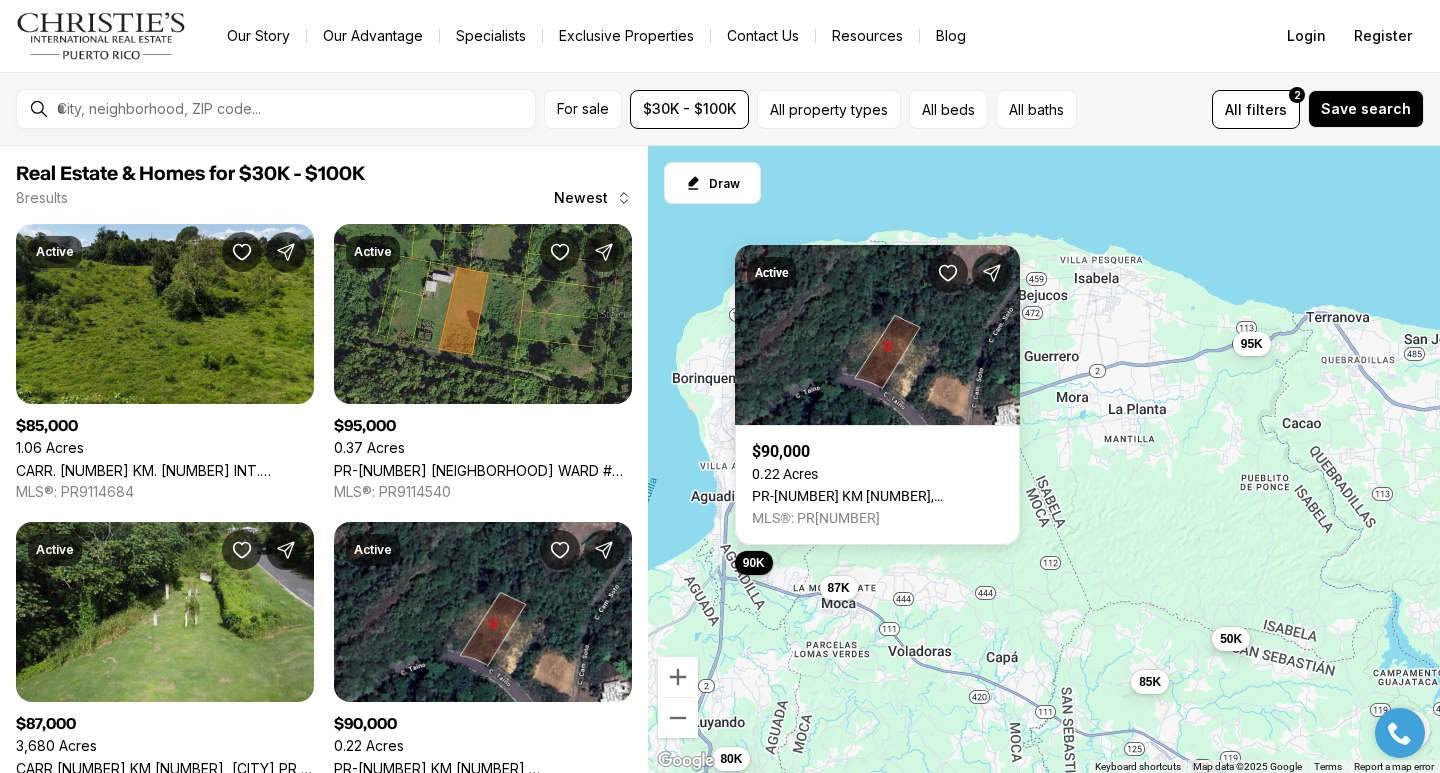 click on "50K" at bounding box center [1231, 639] 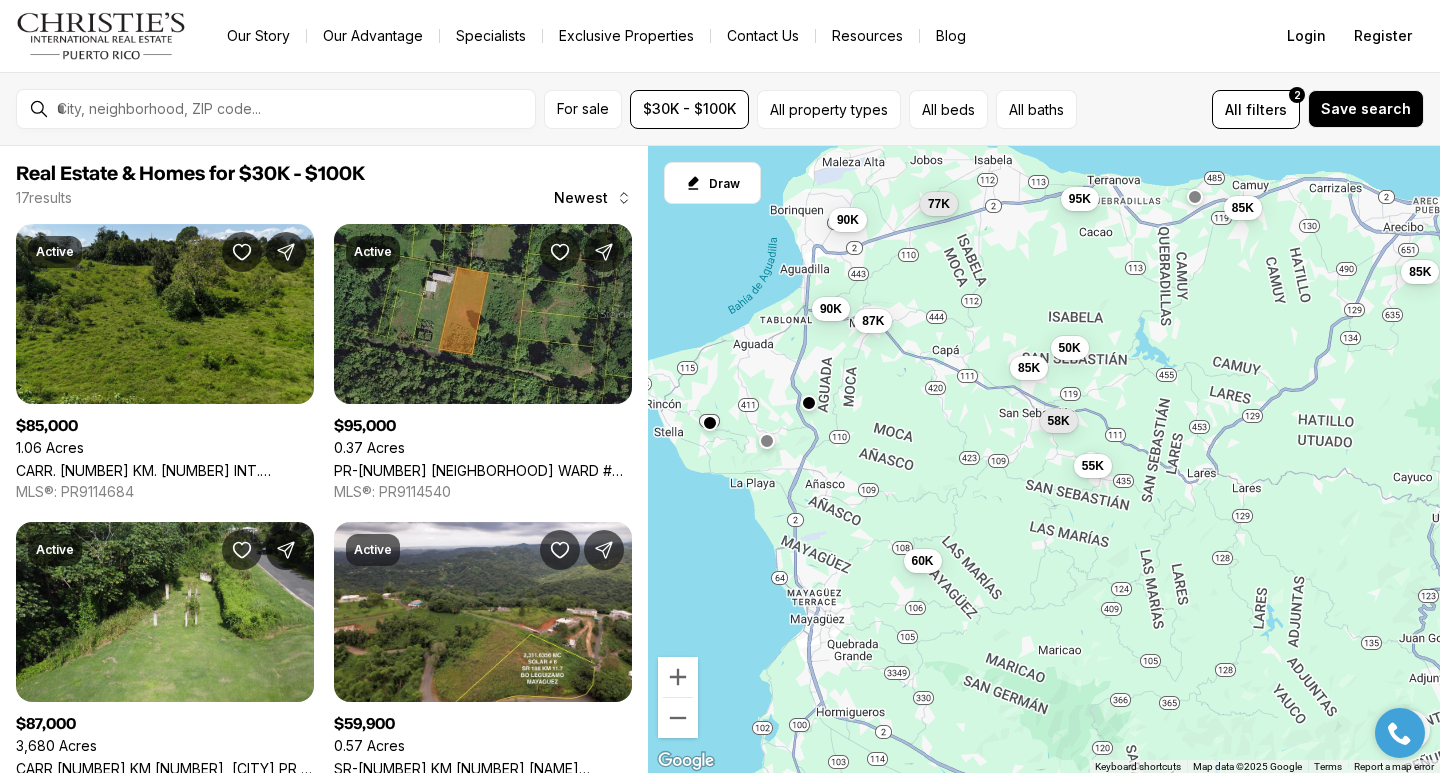 drag, startPoint x: 972, startPoint y: 559, endPoint x: 961, endPoint y: 333, distance: 226.26755 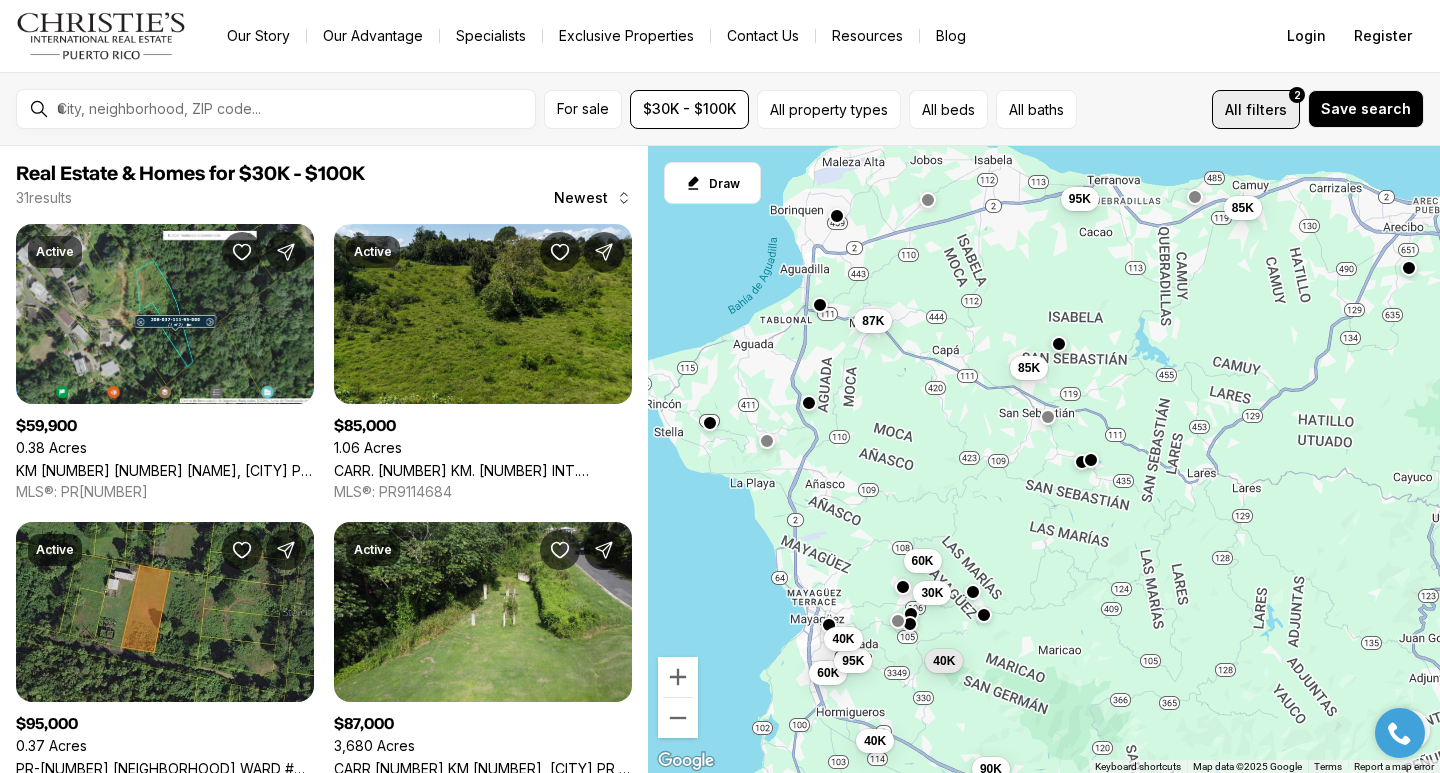 click on "All filters 2" at bounding box center [1256, 109] 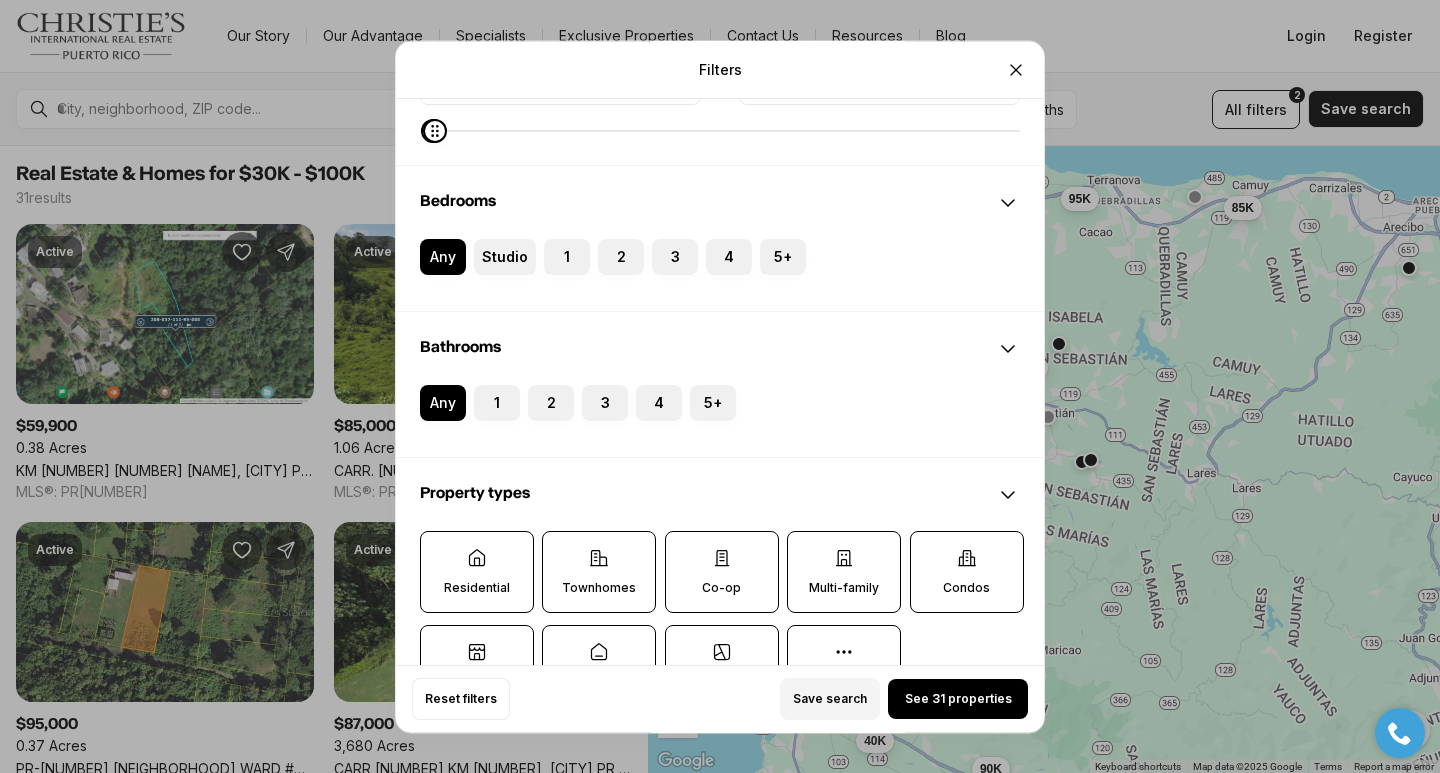scroll, scrollTop: 400, scrollLeft: 0, axis: vertical 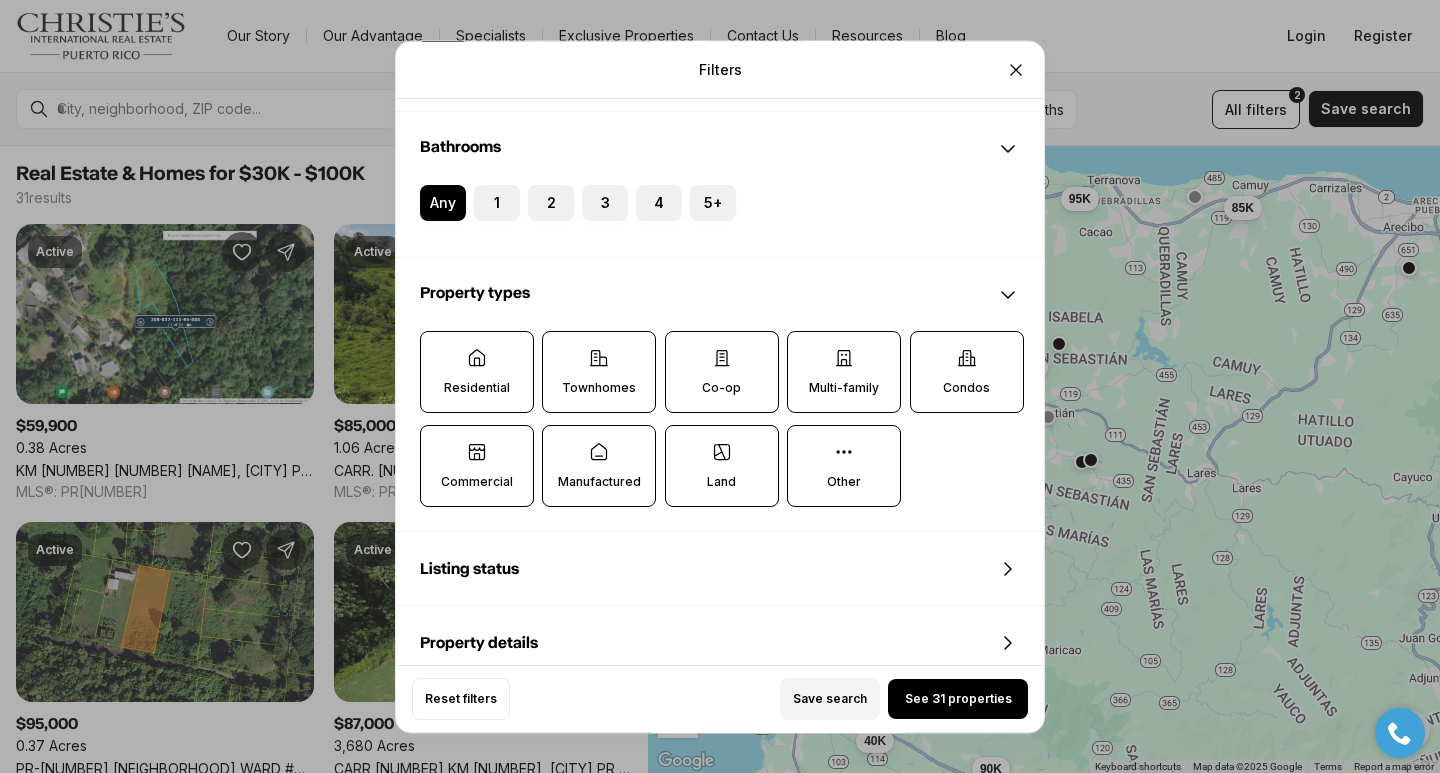 click on "Residential" at bounding box center (477, 388) 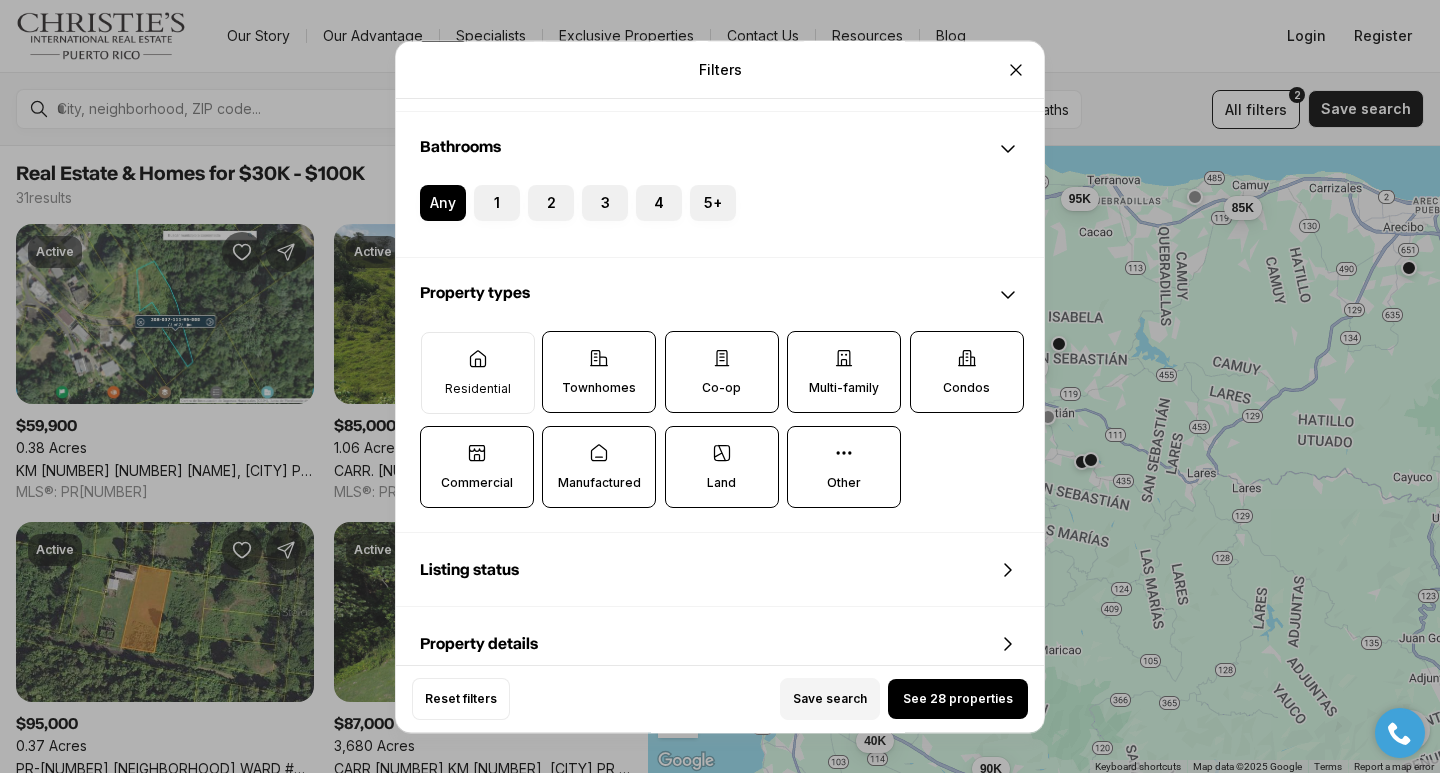 click 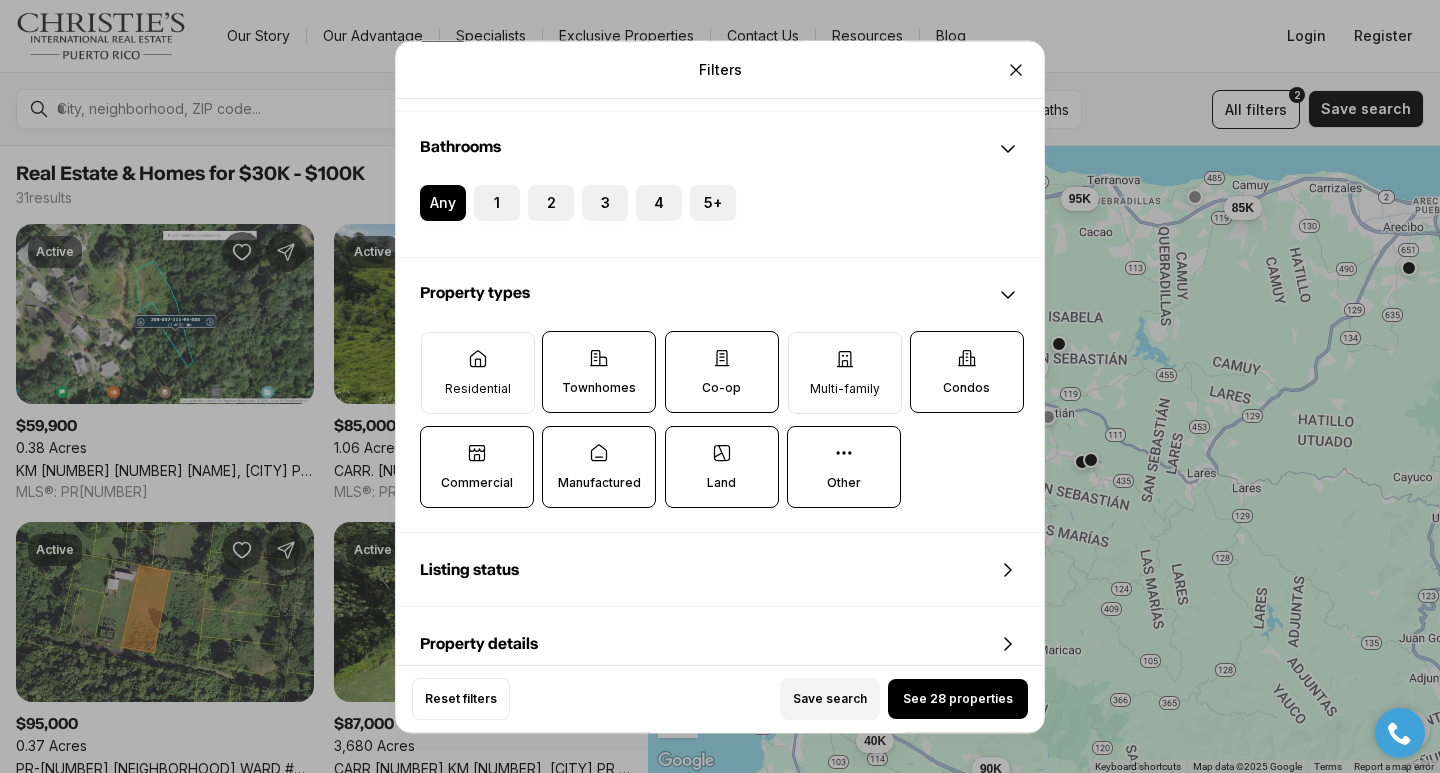 click 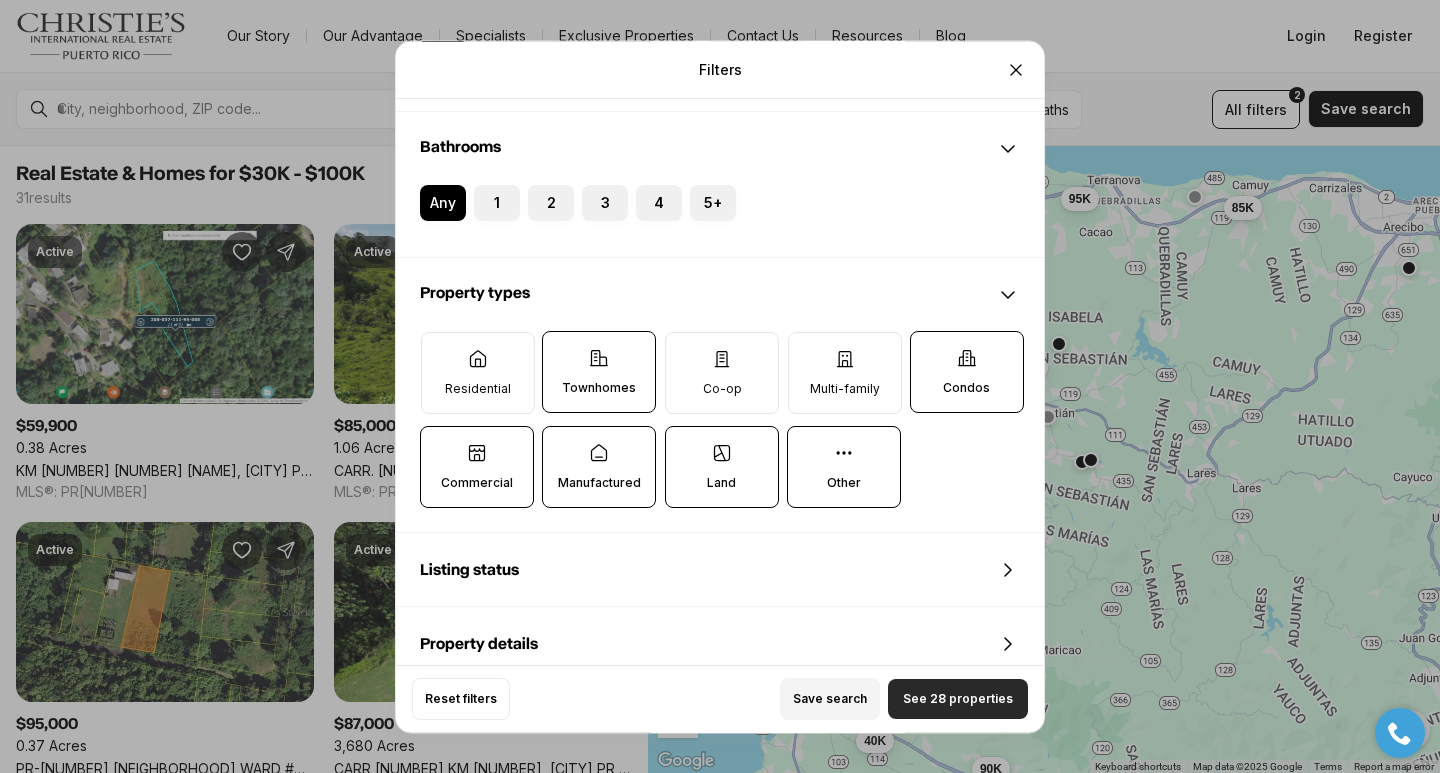 click on "See 28 properties" at bounding box center (958, 699) 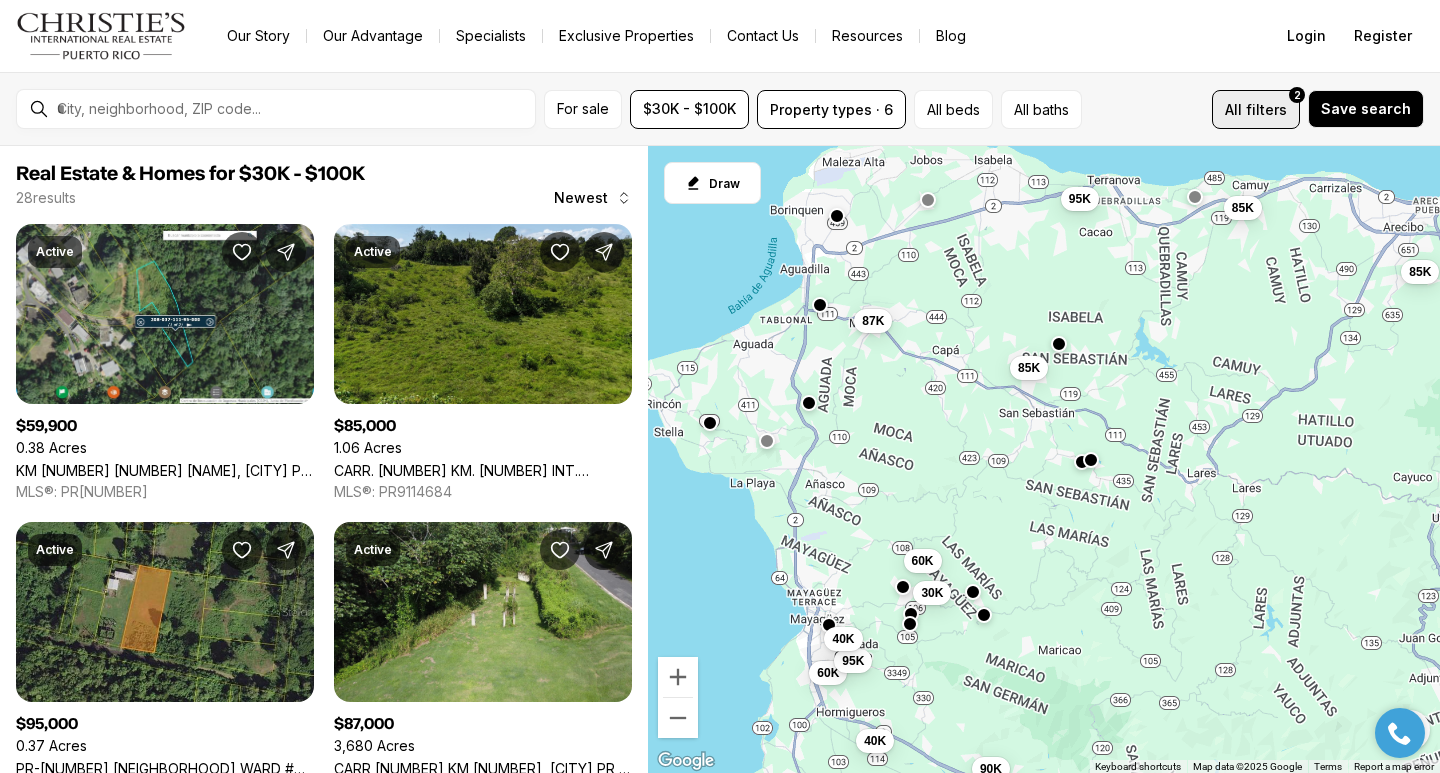 click on "filters" at bounding box center [1266, 109] 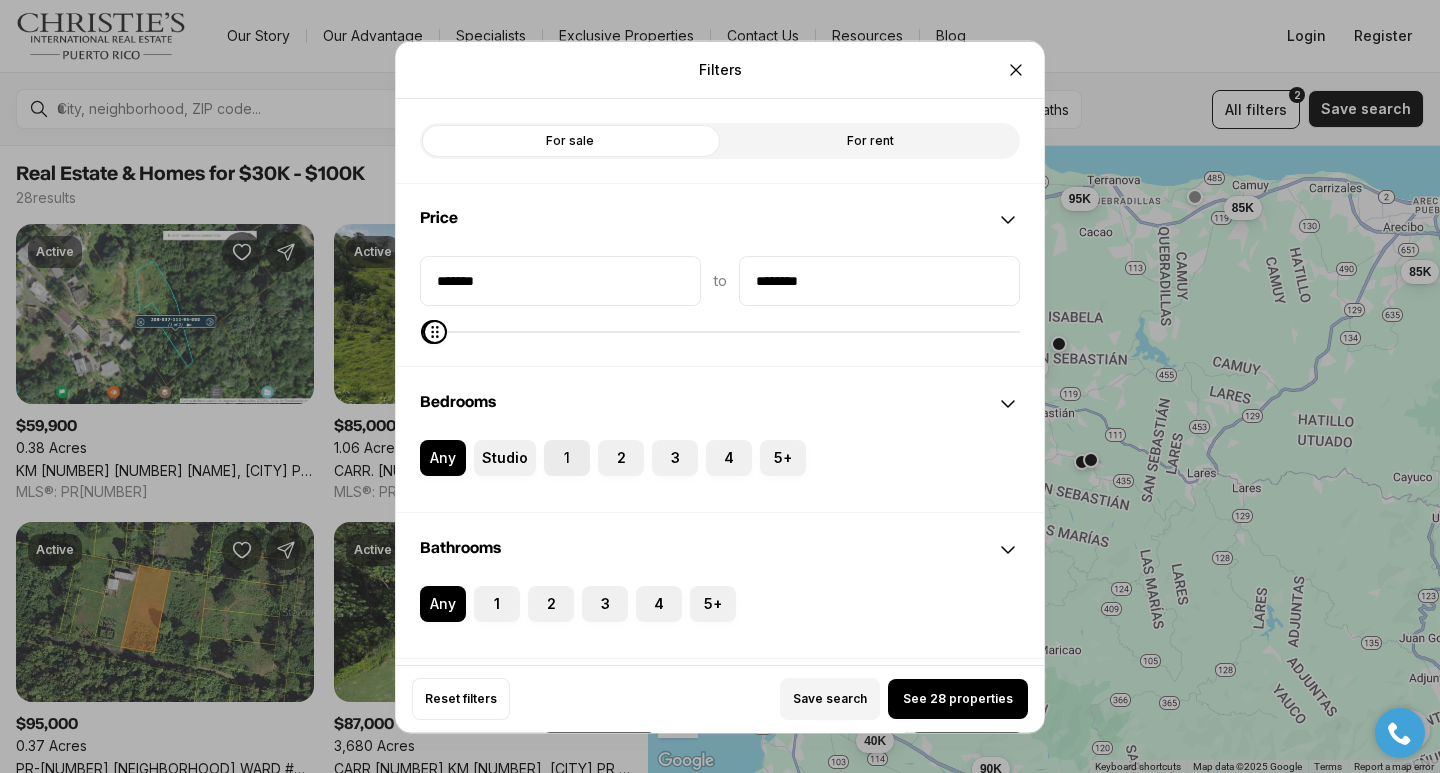 click on "1" at bounding box center (567, 457) 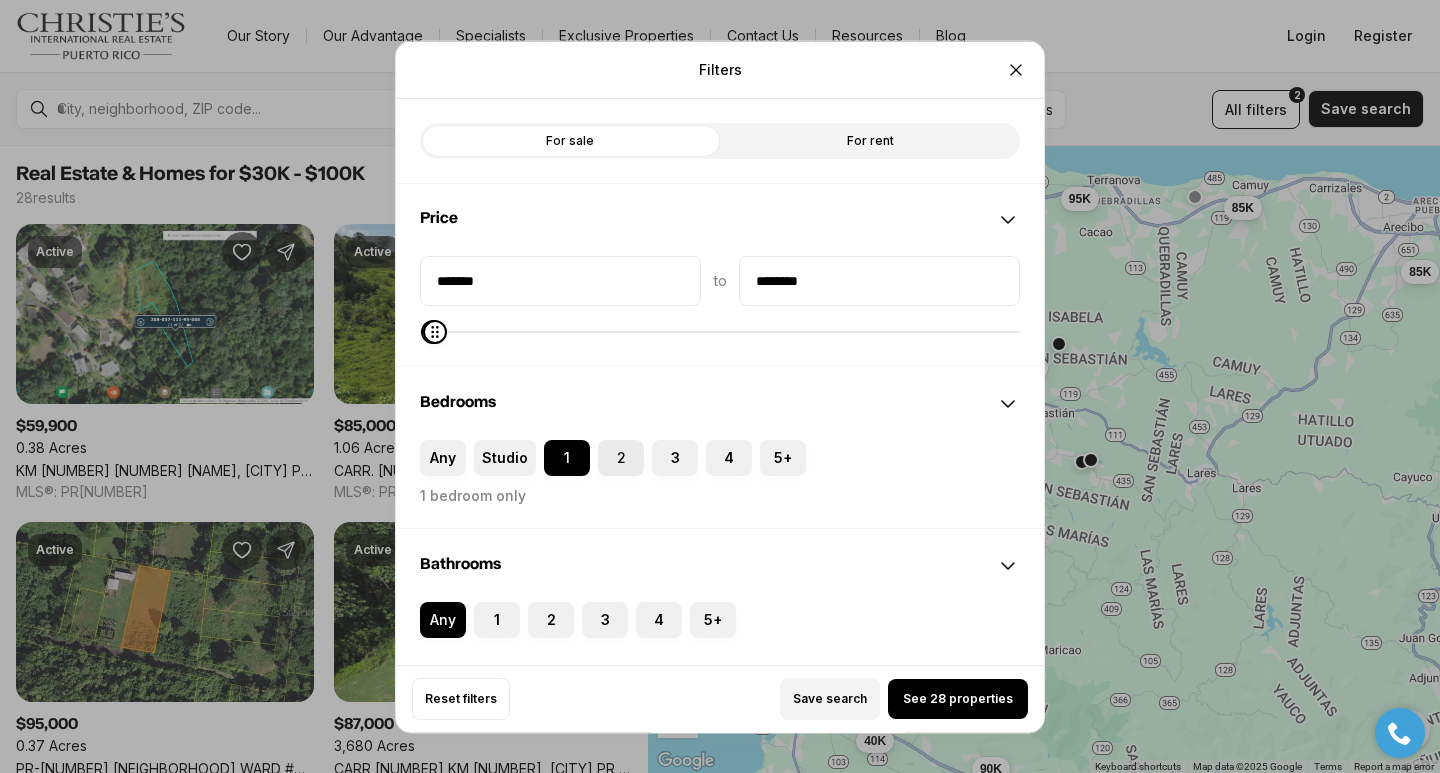 click on "2" at bounding box center [608, 449] 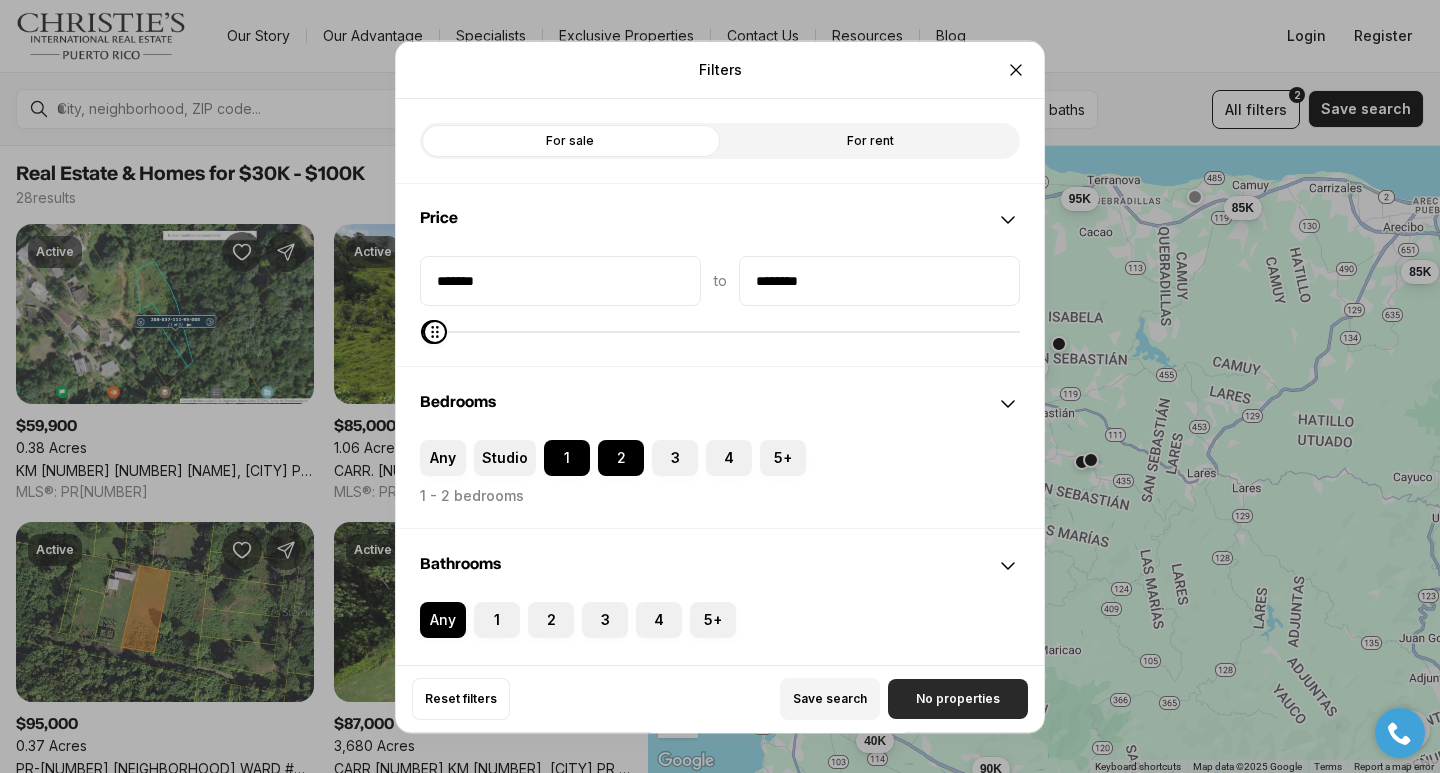 click on "No properties" at bounding box center [958, 699] 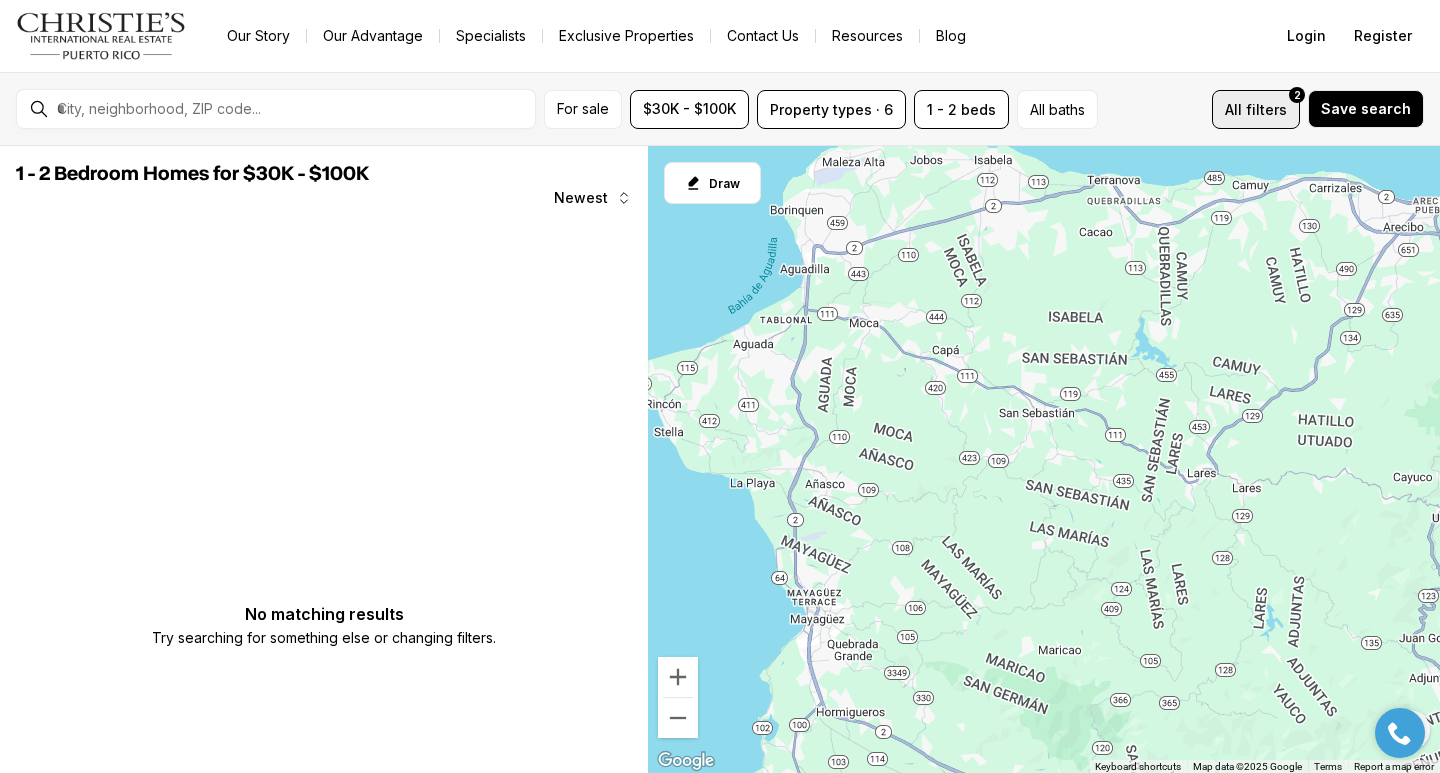 click on "filters" at bounding box center (1266, 109) 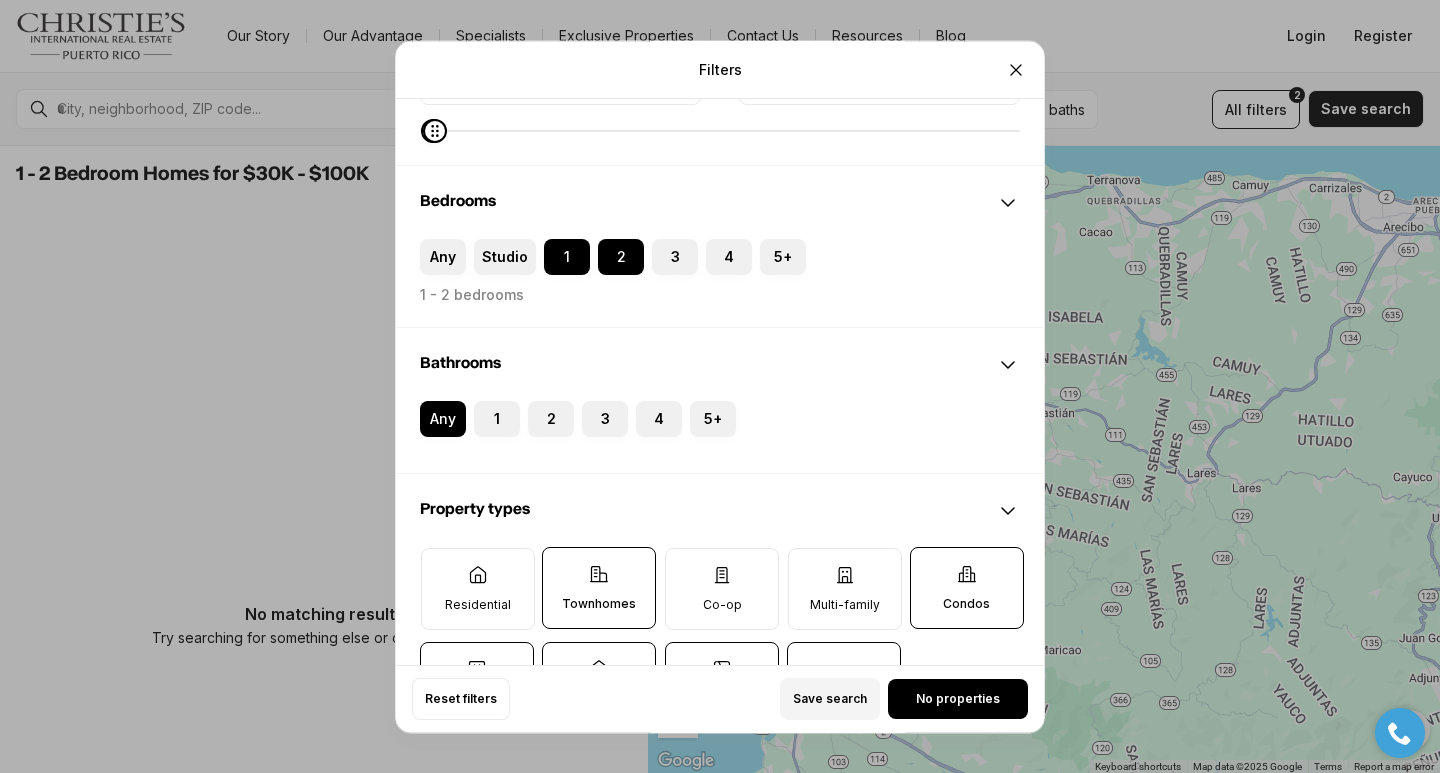 scroll, scrollTop: 300, scrollLeft: 0, axis: vertical 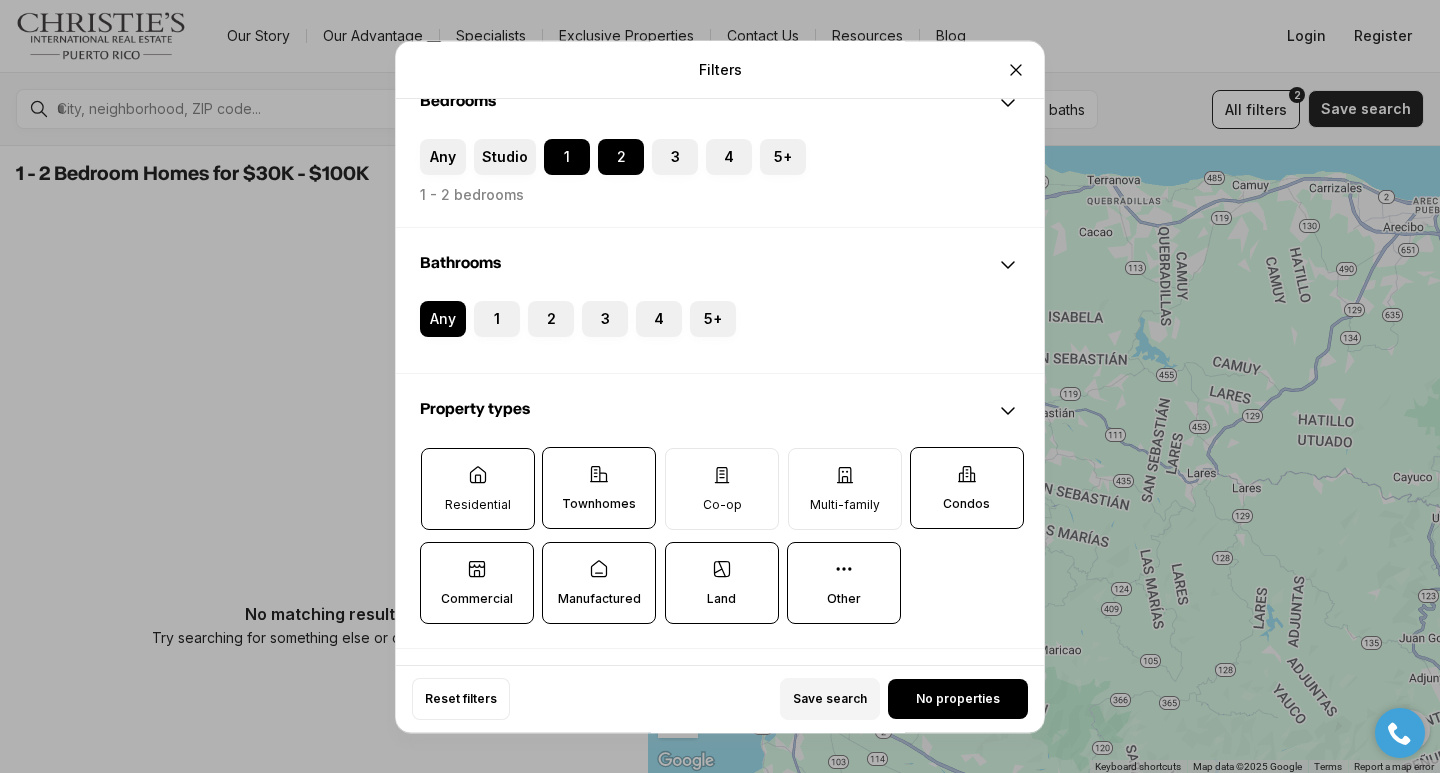 click on "Residential" at bounding box center [478, 489] 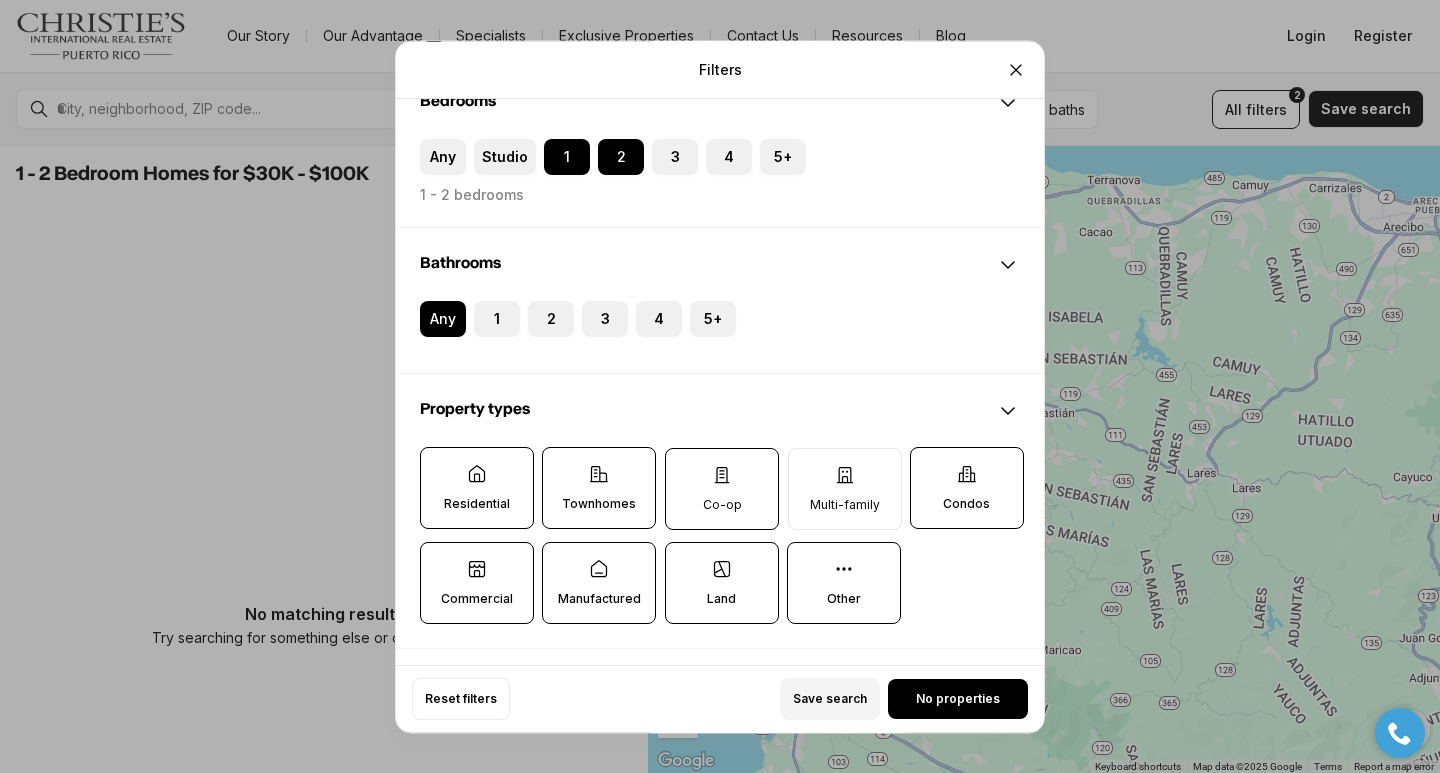 click on "Co-op" at bounding box center (722, 489) 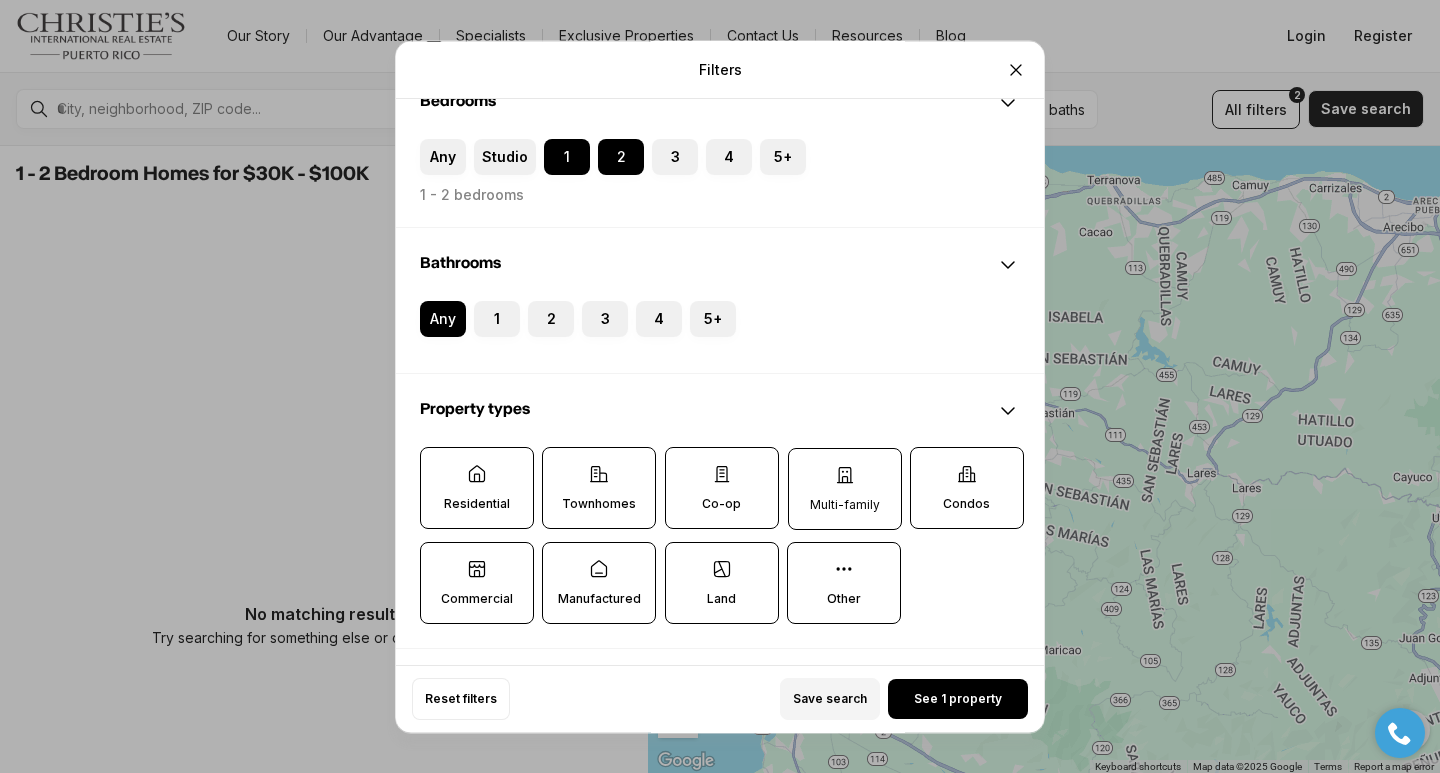 click on "Multi-family" at bounding box center (845, 489) 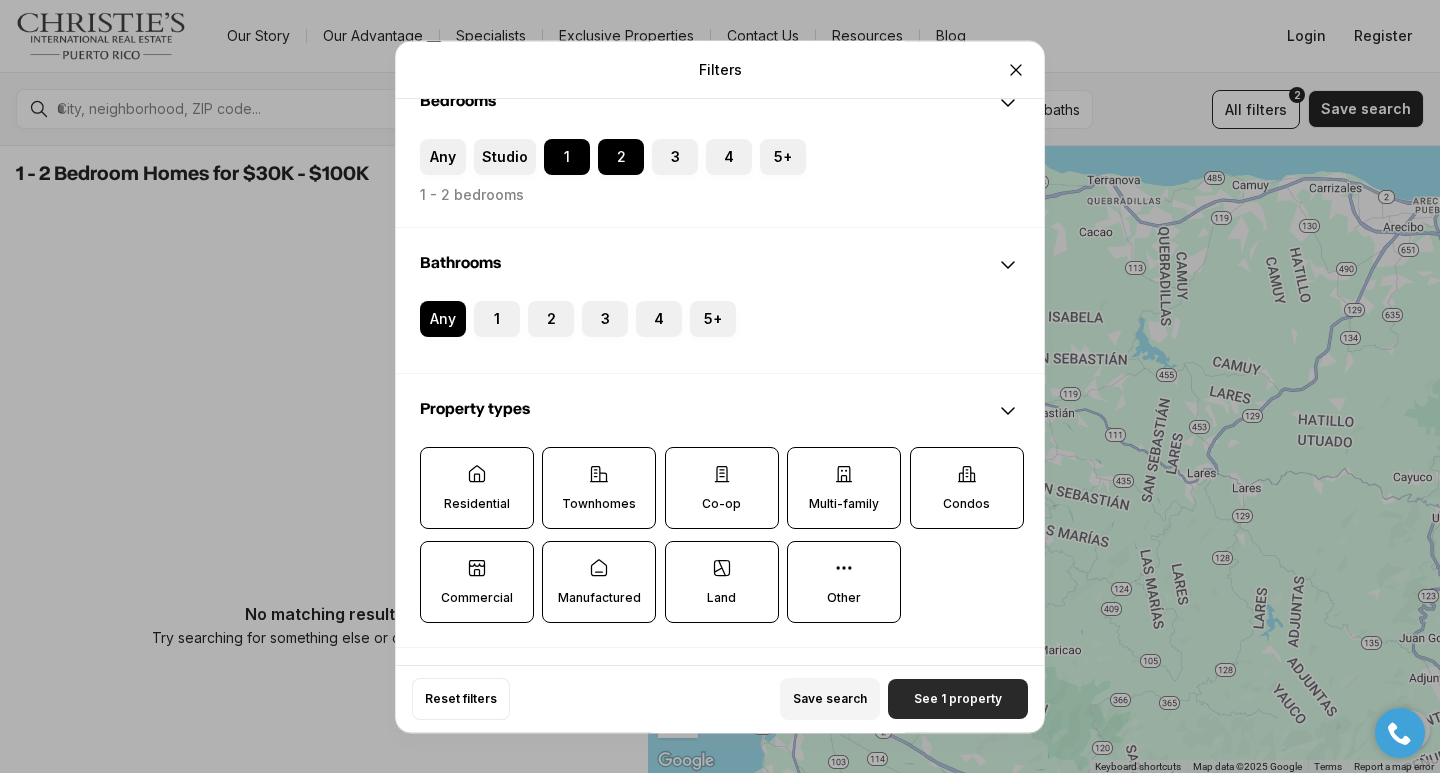 click on "See 1 property" at bounding box center [958, 699] 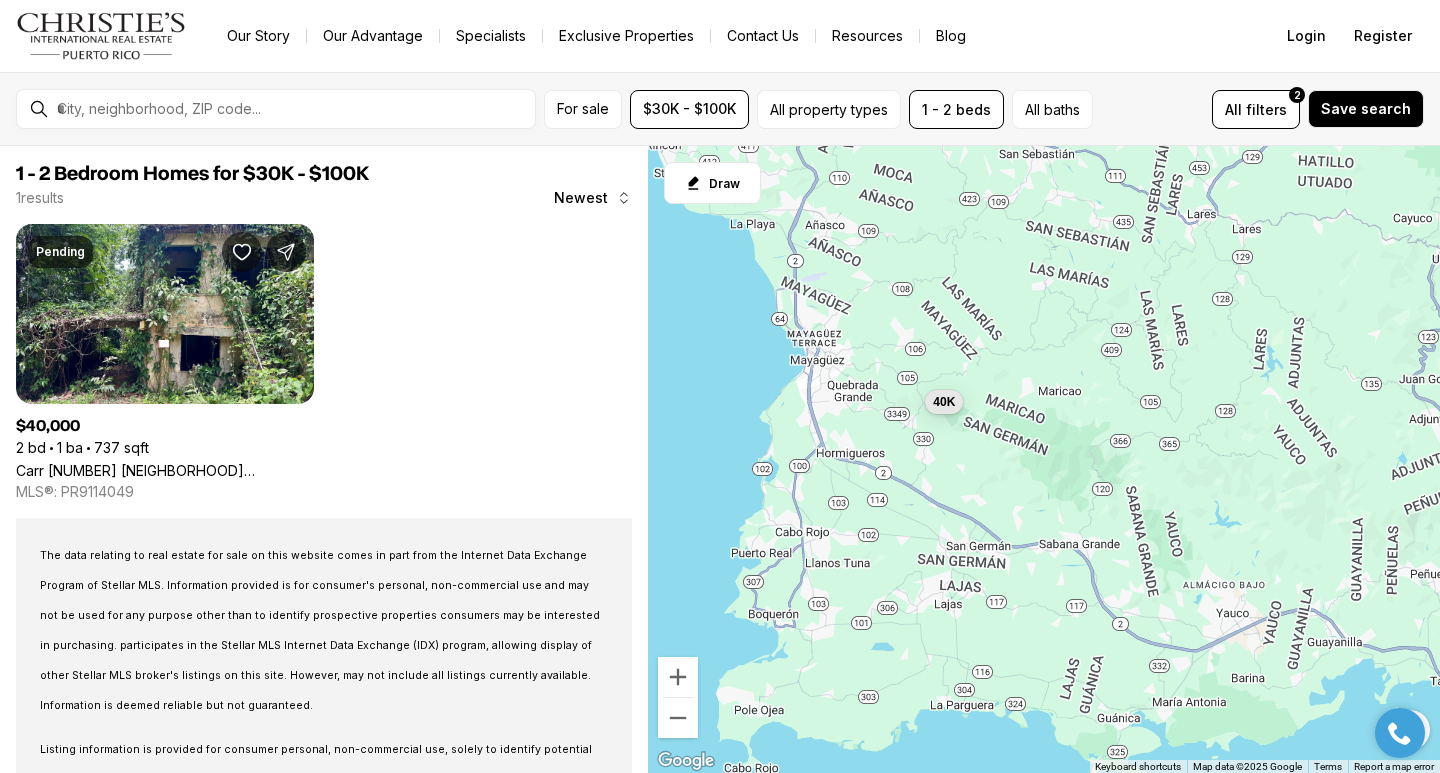 drag, startPoint x: 955, startPoint y: 599, endPoint x: 955, endPoint y: 334, distance: 265 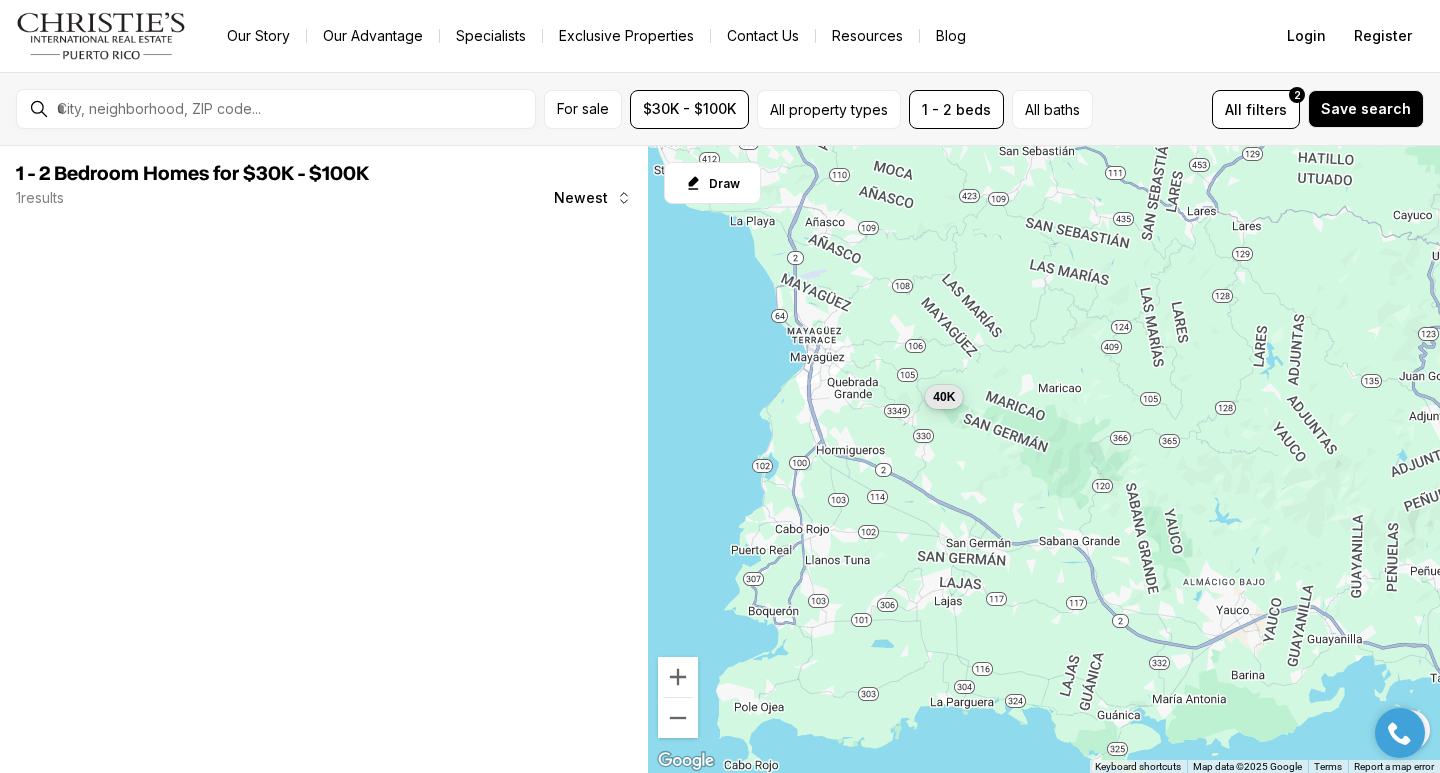 click on "40K" at bounding box center [944, 397] 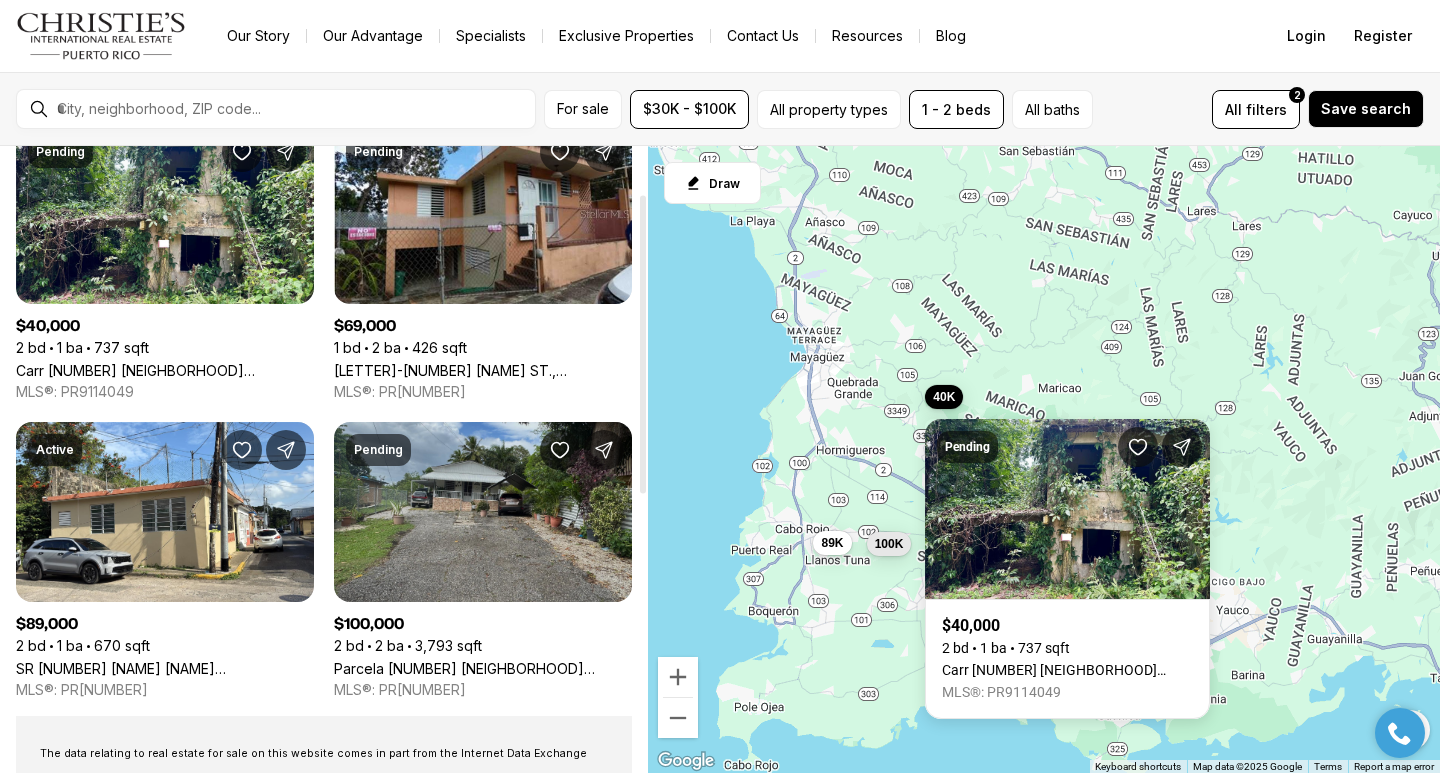 scroll, scrollTop: 0, scrollLeft: 0, axis: both 